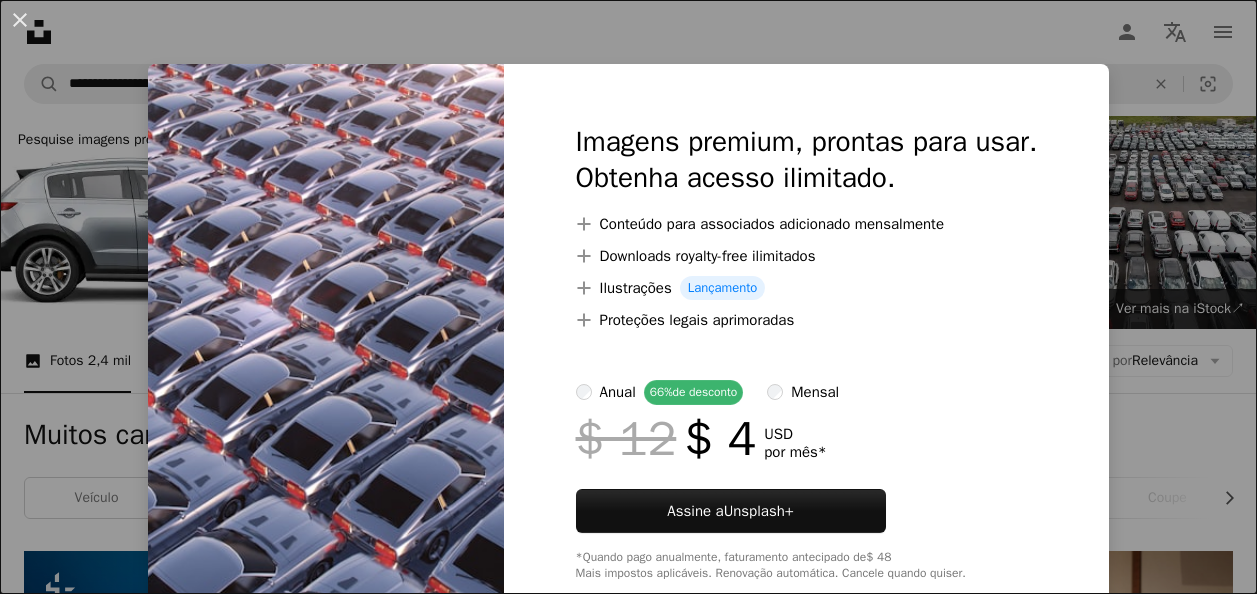scroll, scrollTop: 5300, scrollLeft: 0, axis: vertical 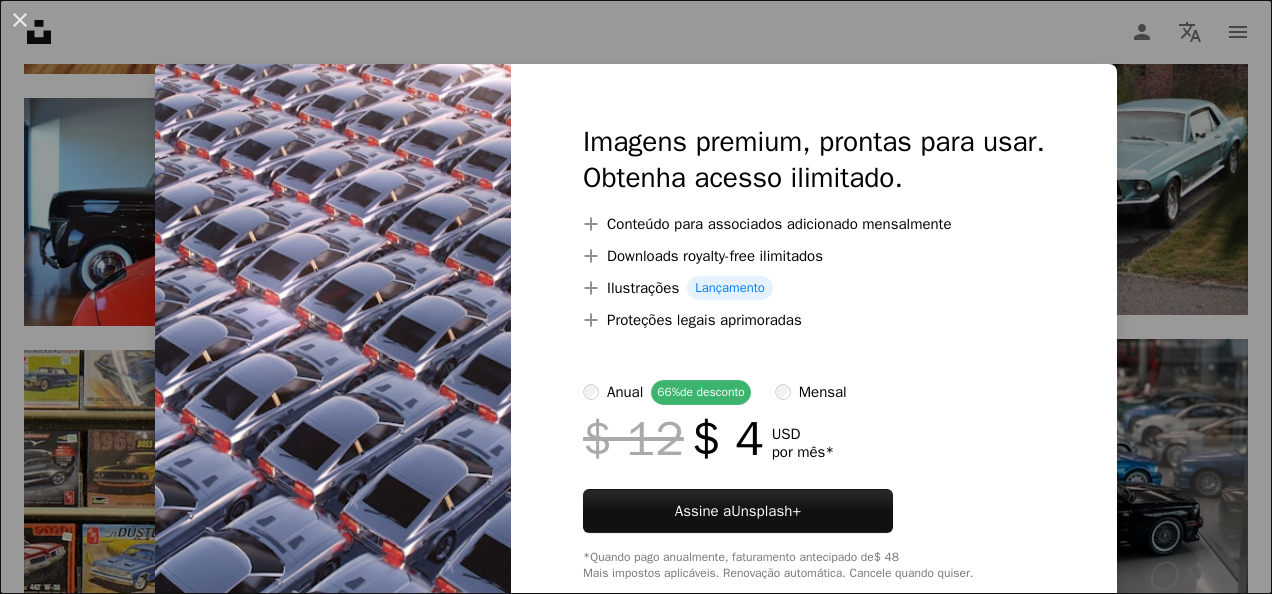 click on "An X shape Imagens premium, prontas para usar. Obtenha acesso ilimitado. A plus sign Conteúdo para associados adicionado mensalmente A plus sign Downloads royalty-free ilimitados A plus sign Ilustrações  Lançamento A plus sign Proteções legais aprimoradas anual 66%  de desconto mensal $ 12   $ 4 USD por mês * Assine a  Unsplash+ *Quando pago anualmente, faturamento antecipado de  $ 48 Mais impostos aplicáveis. Renovação automática. Cancele quando quiser." at bounding box center (636, 297) 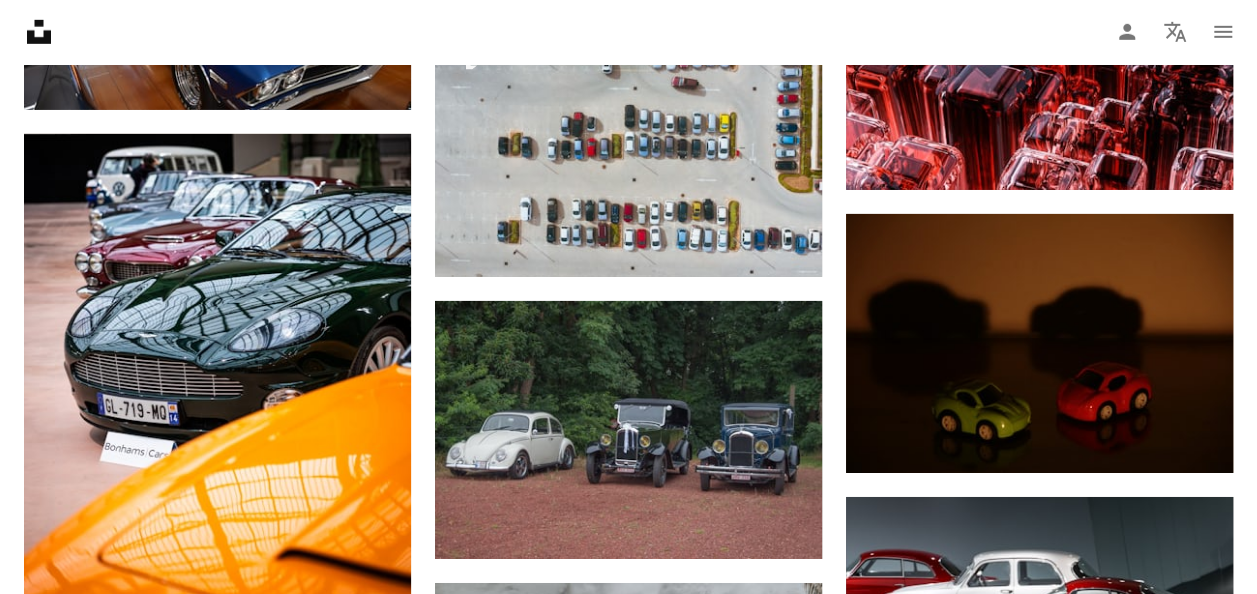 scroll, scrollTop: 18300, scrollLeft: 0, axis: vertical 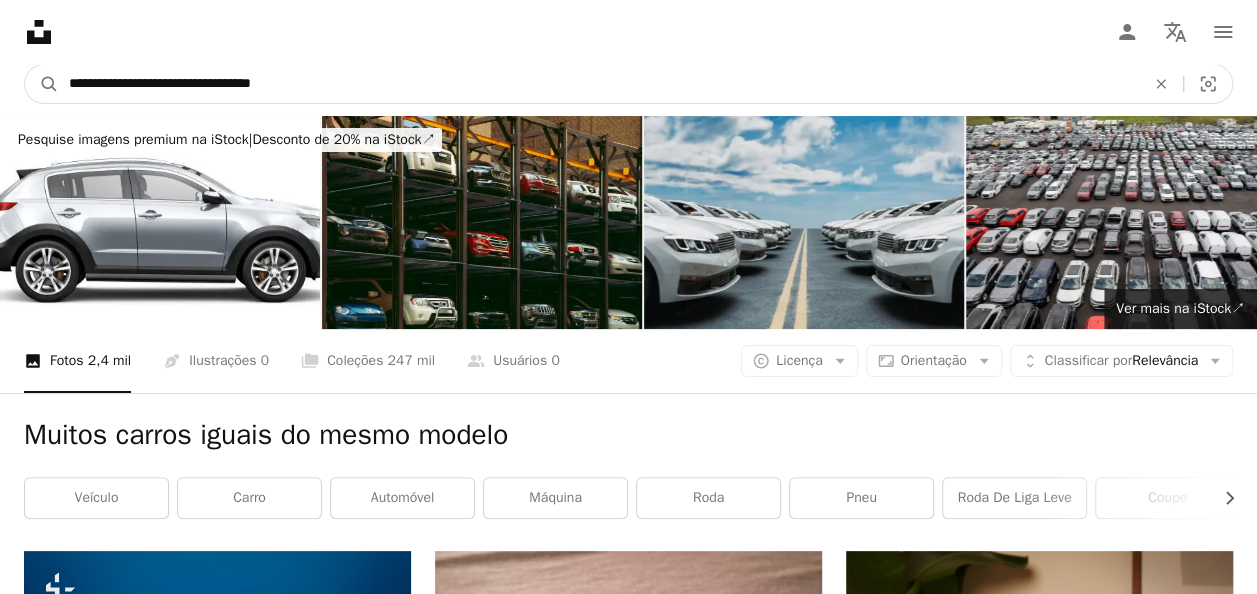 drag, startPoint x: 320, startPoint y: 80, endPoint x: 331, endPoint y: 80, distance: 11 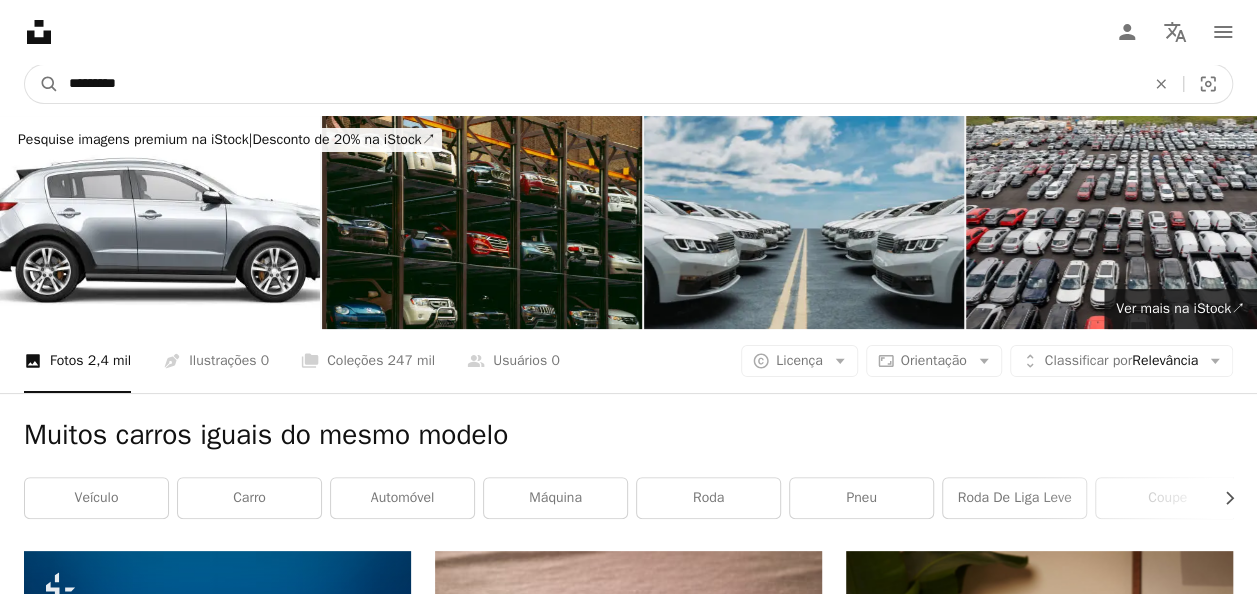 type on "*********" 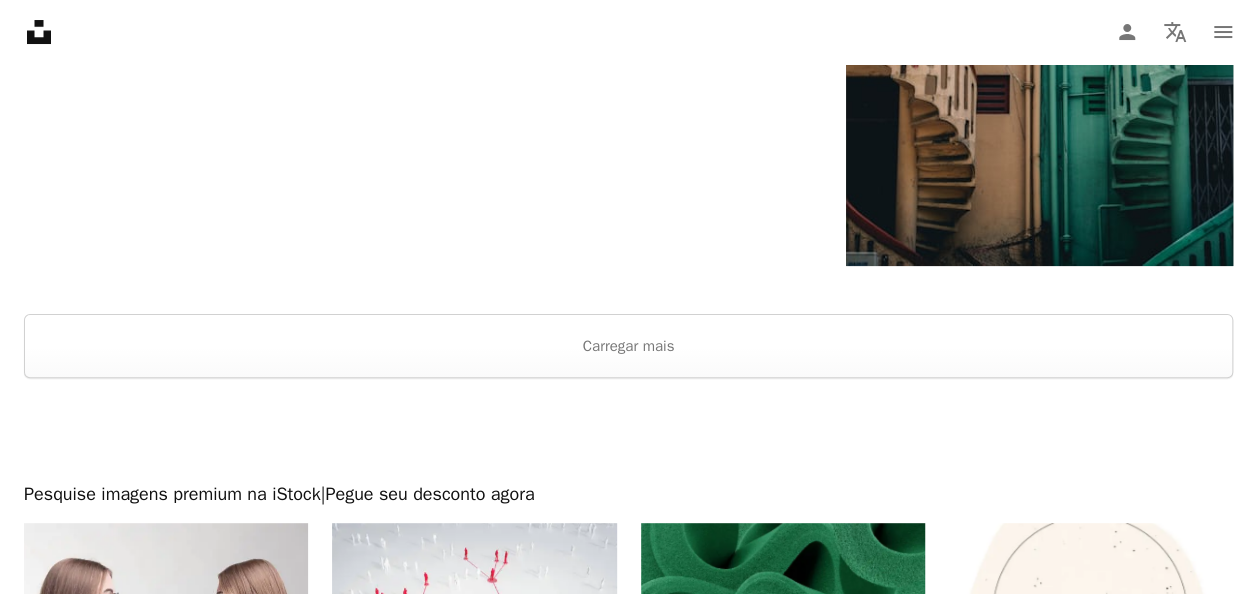 scroll, scrollTop: 3900, scrollLeft: 0, axis: vertical 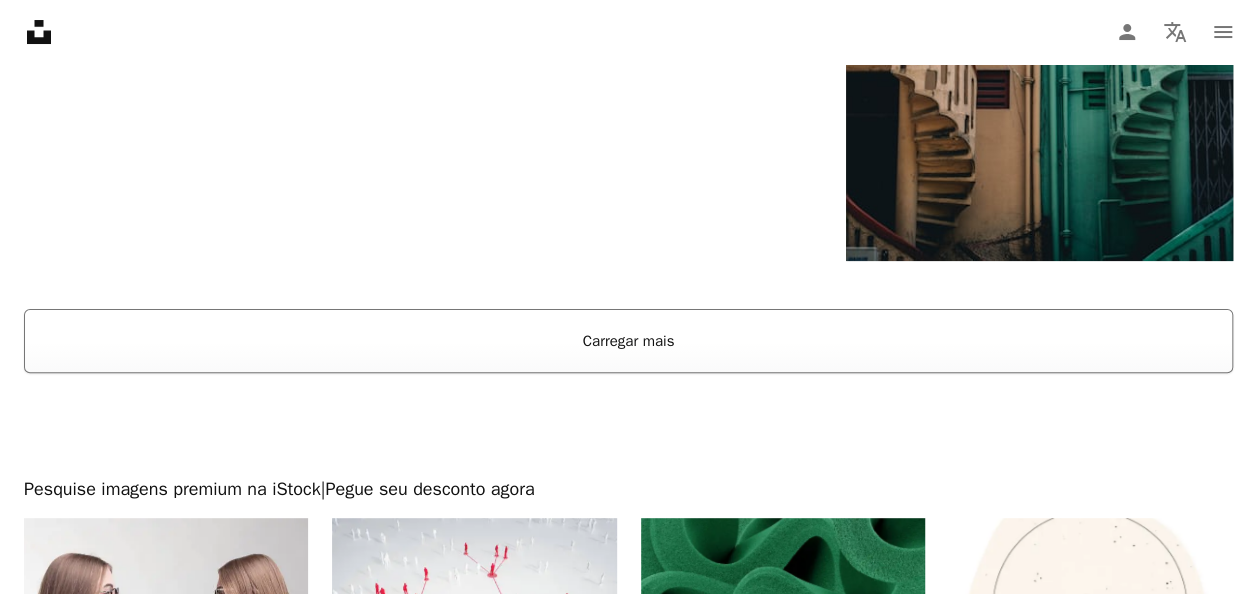 click on "Carregar mais" at bounding box center [628, 341] 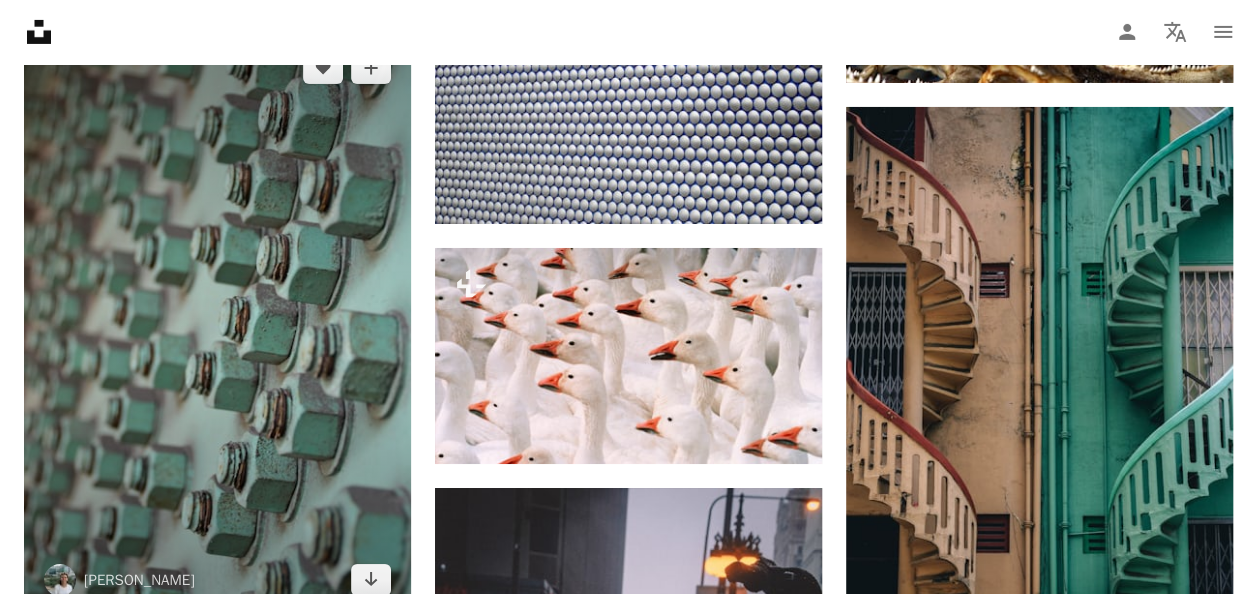 scroll, scrollTop: 3500, scrollLeft: 0, axis: vertical 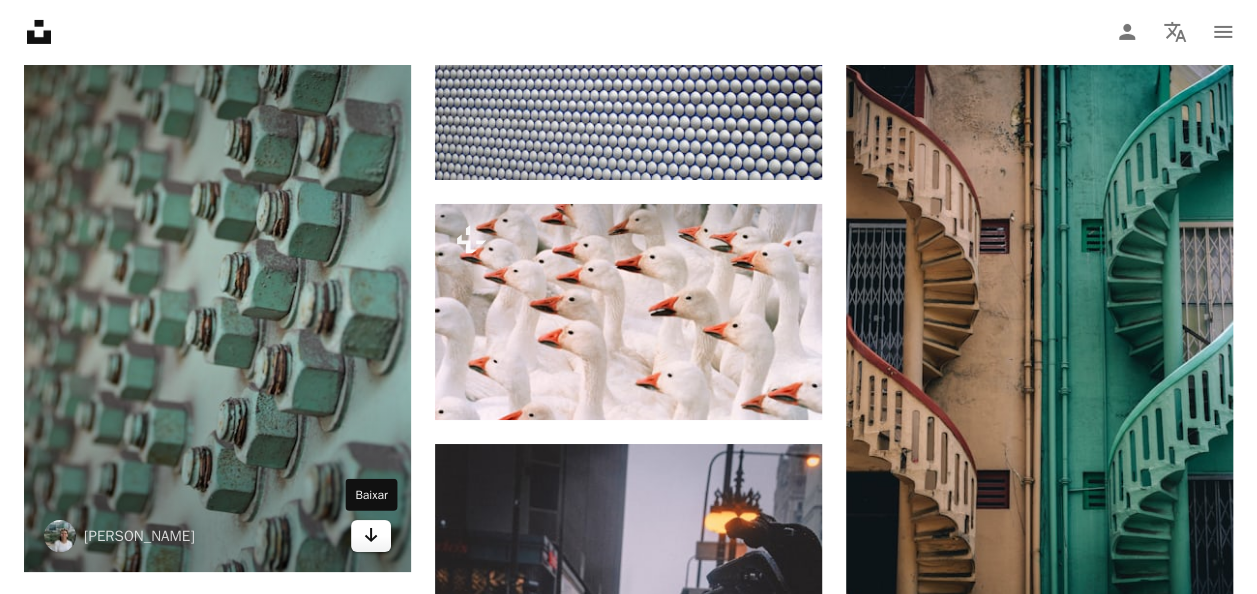 click on "Arrow pointing down" 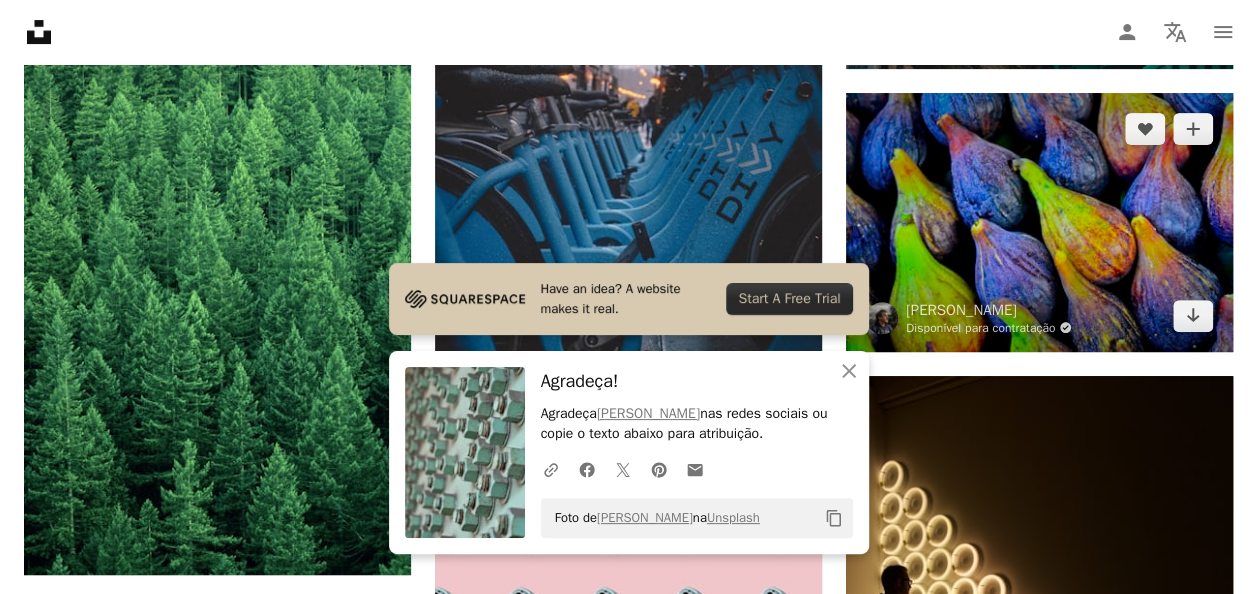 scroll, scrollTop: 4100, scrollLeft: 0, axis: vertical 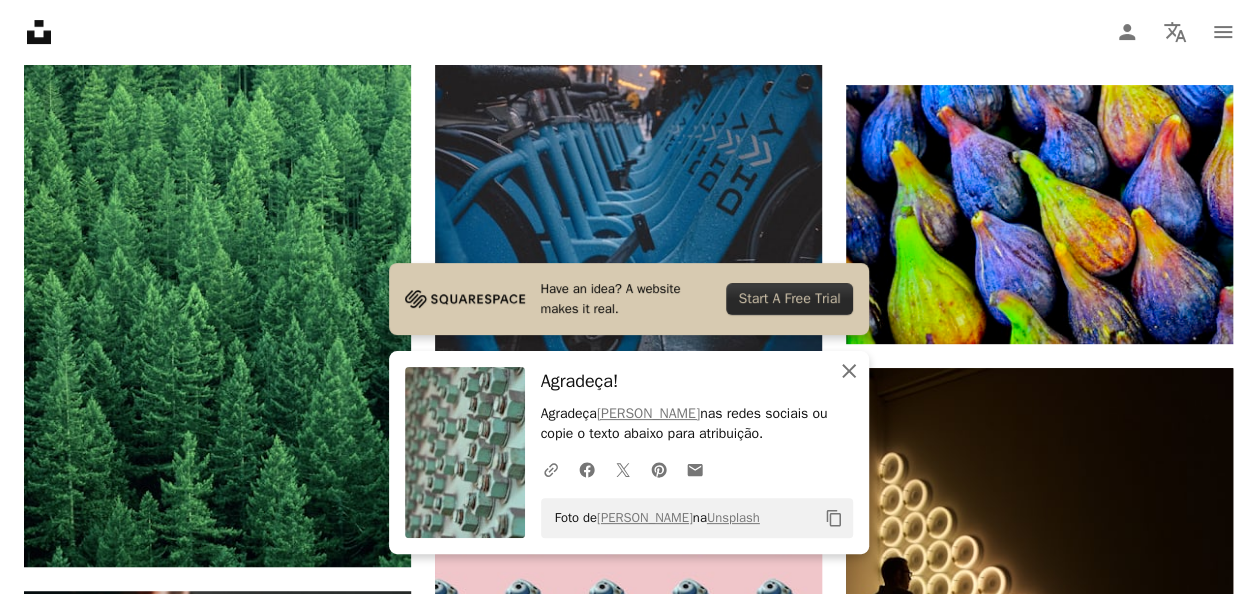 click on "An X shape" 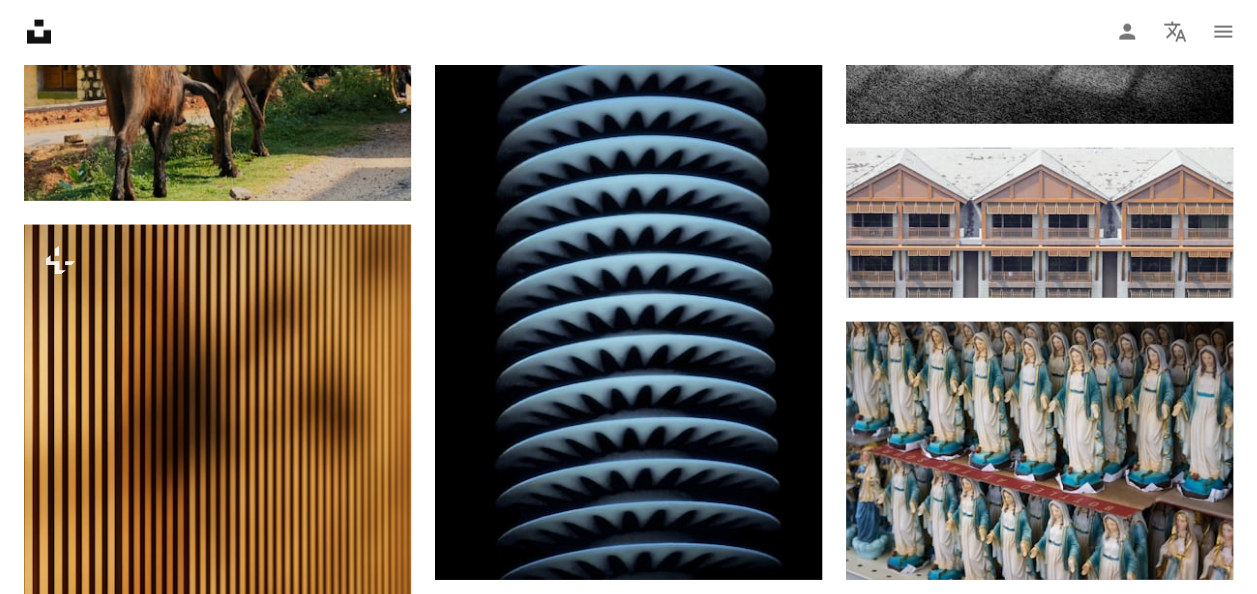 scroll, scrollTop: 9600, scrollLeft: 0, axis: vertical 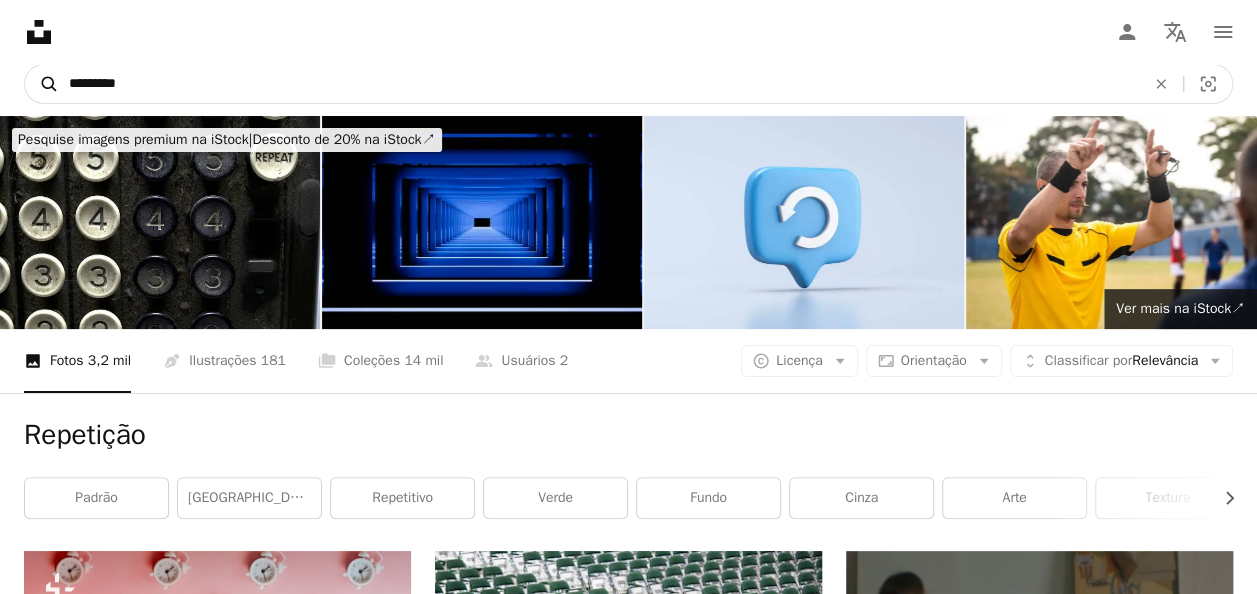 drag, startPoint x: 163, startPoint y: 84, endPoint x: 32, endPoint y: 84, distance: 131 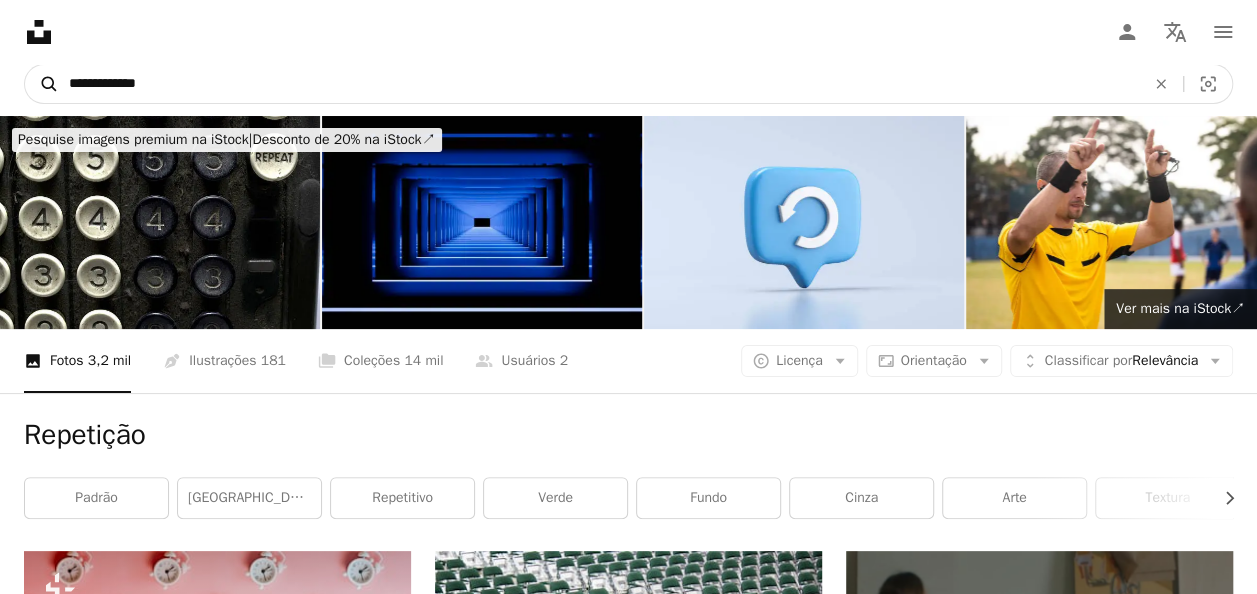 type on "**********" 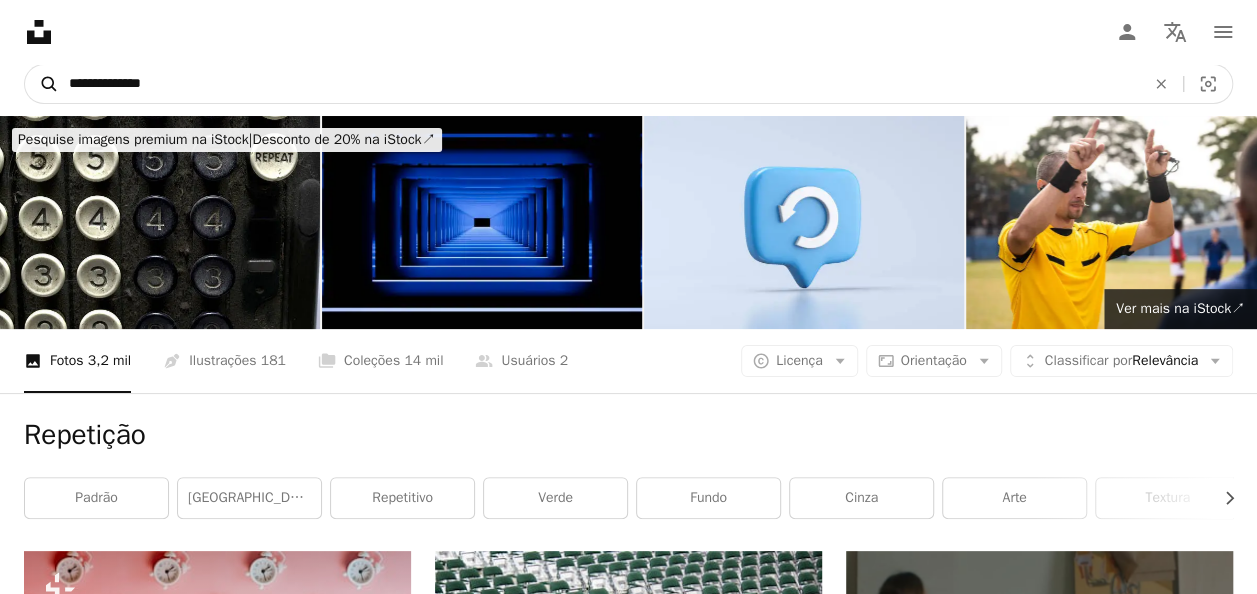 click on "A magnifying glass" at bounding box center (42, 84) 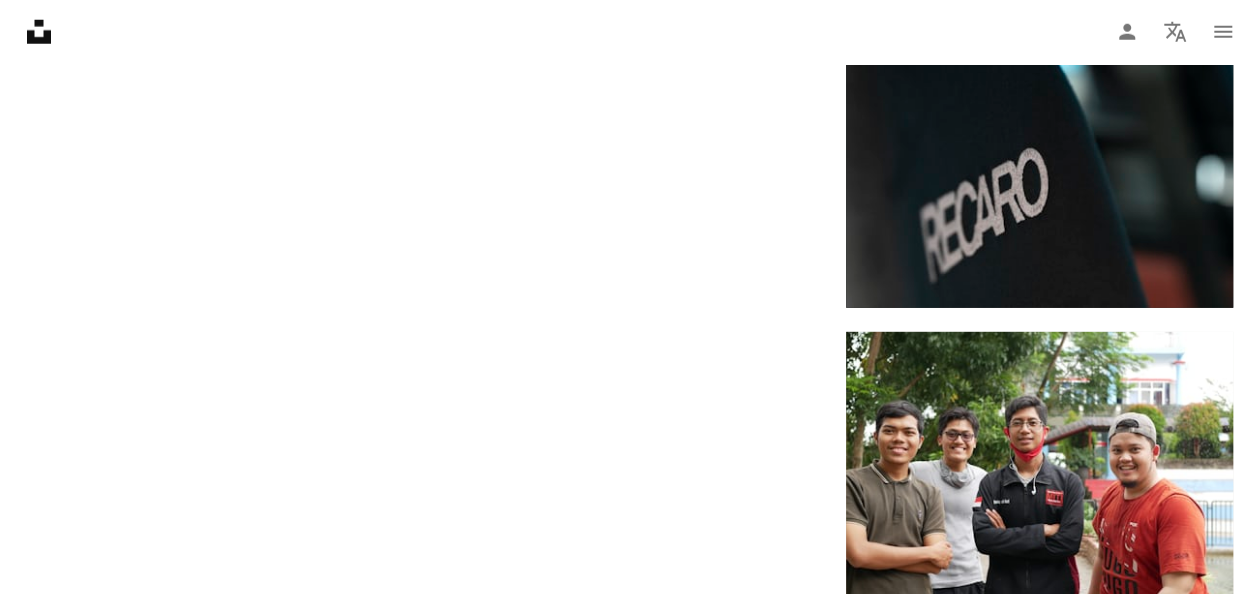 scroll, scrollTop: 3000, scrollLeft: 0, axis: vertical 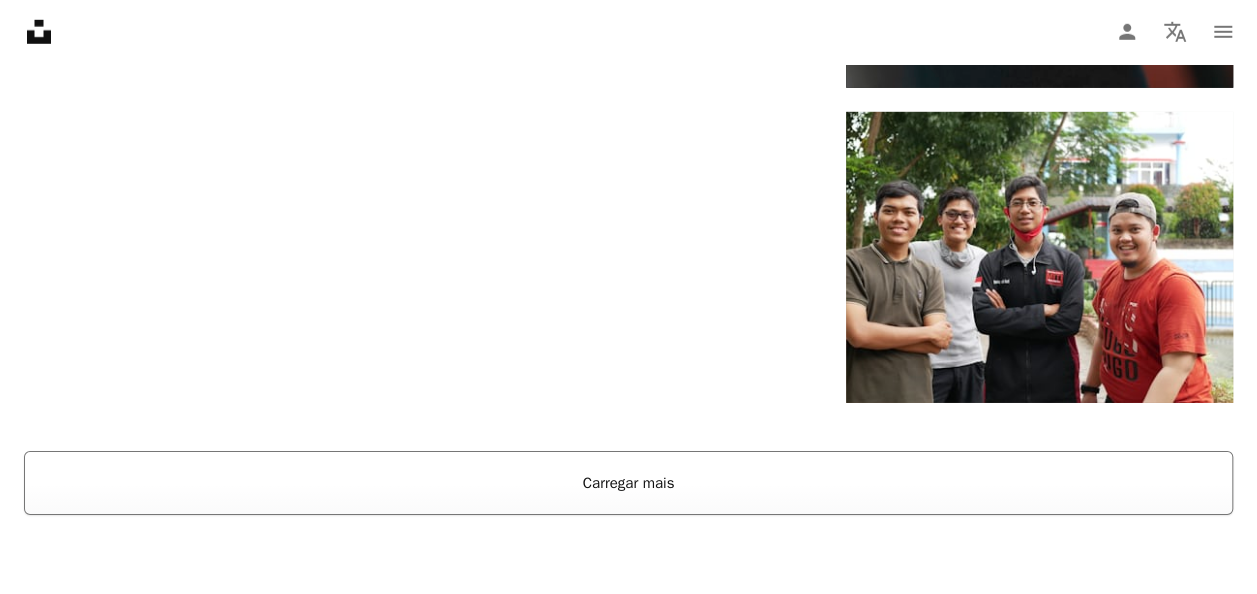 click on "Carregar mais" at bounding box center (628, 483) 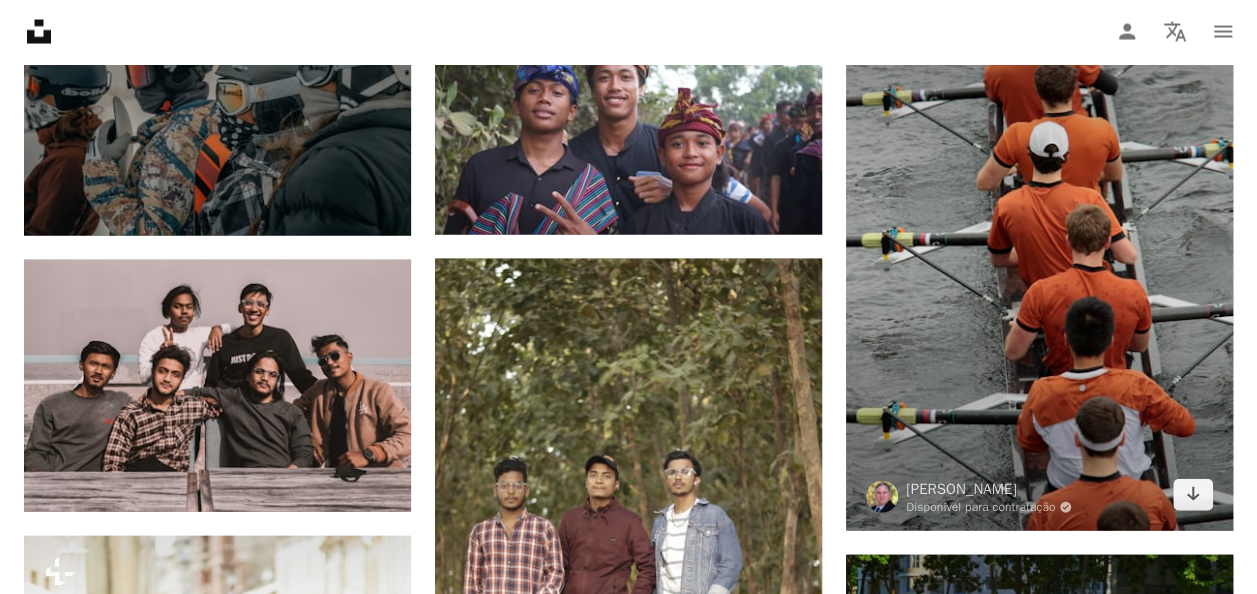 scroll, scrollTop: 13400, scrollLeft: 0, axis: vertical 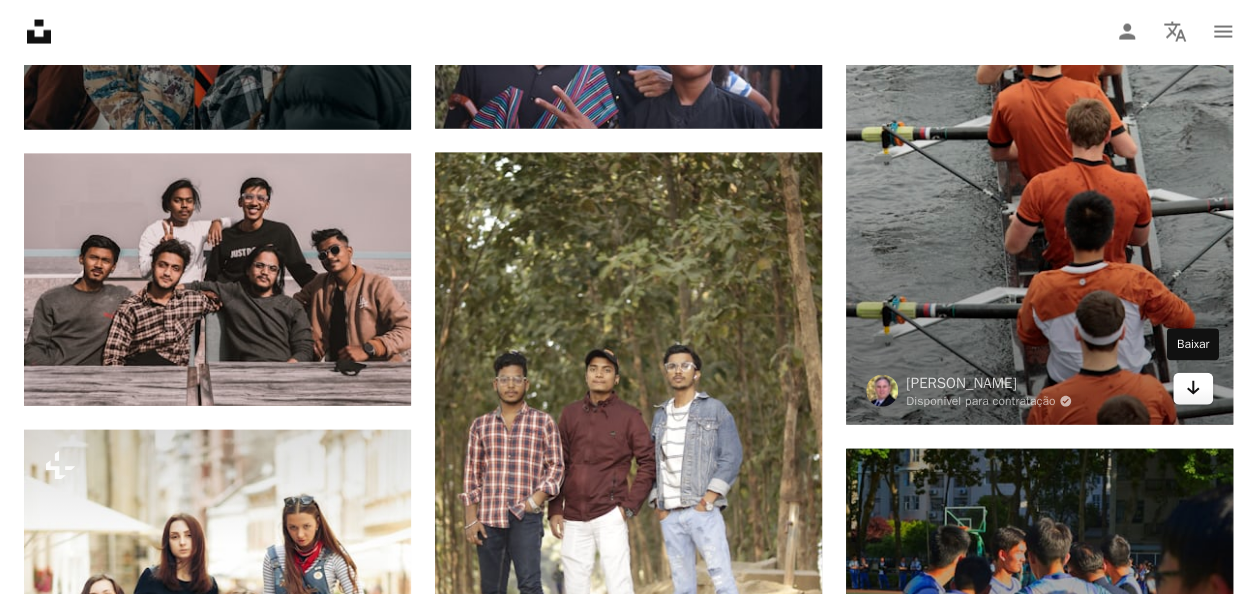click on "Arrow pointing down" 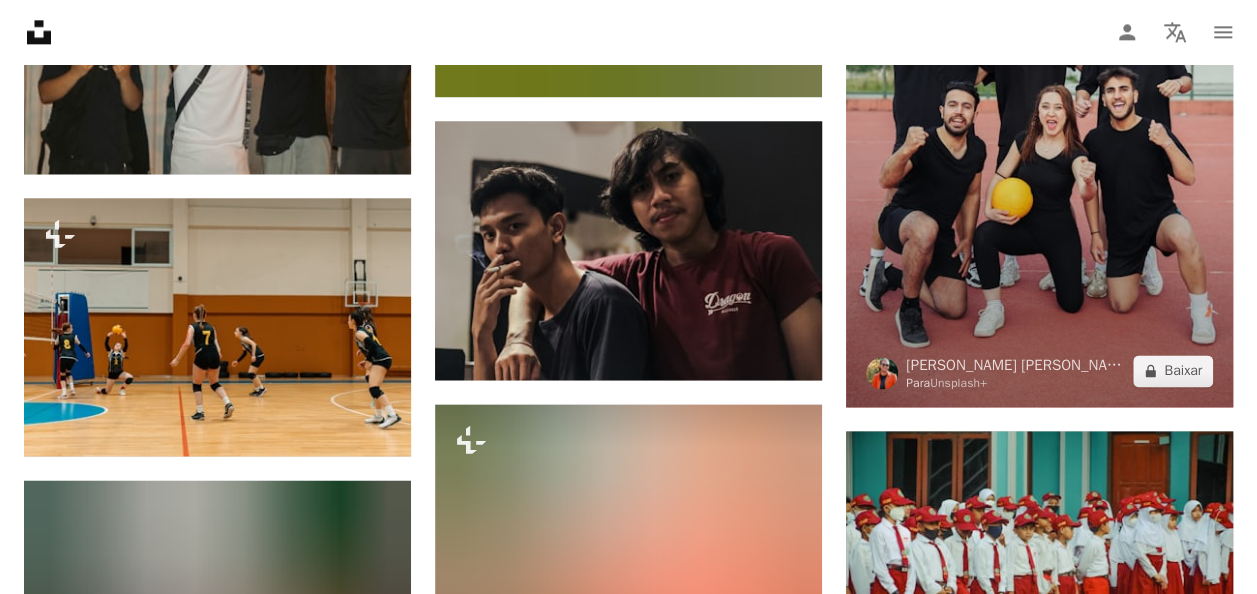 scroll, scrollTop: 8600, scrollLeft: 0, axis: vertical 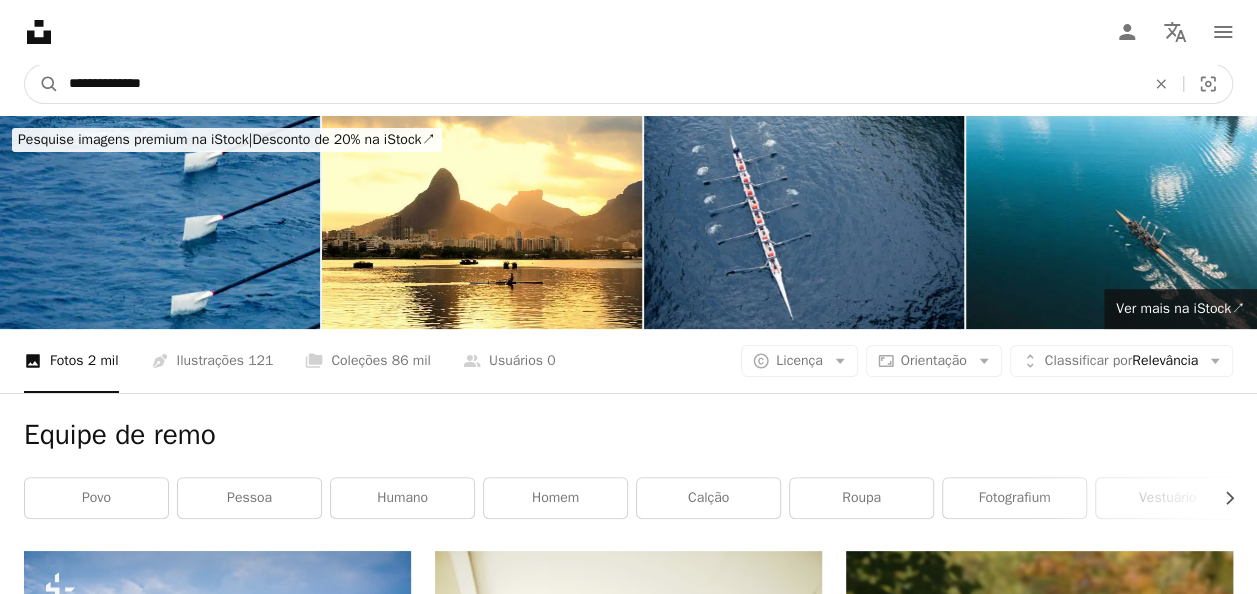 click on "**********" at bounding box center (599, 84) 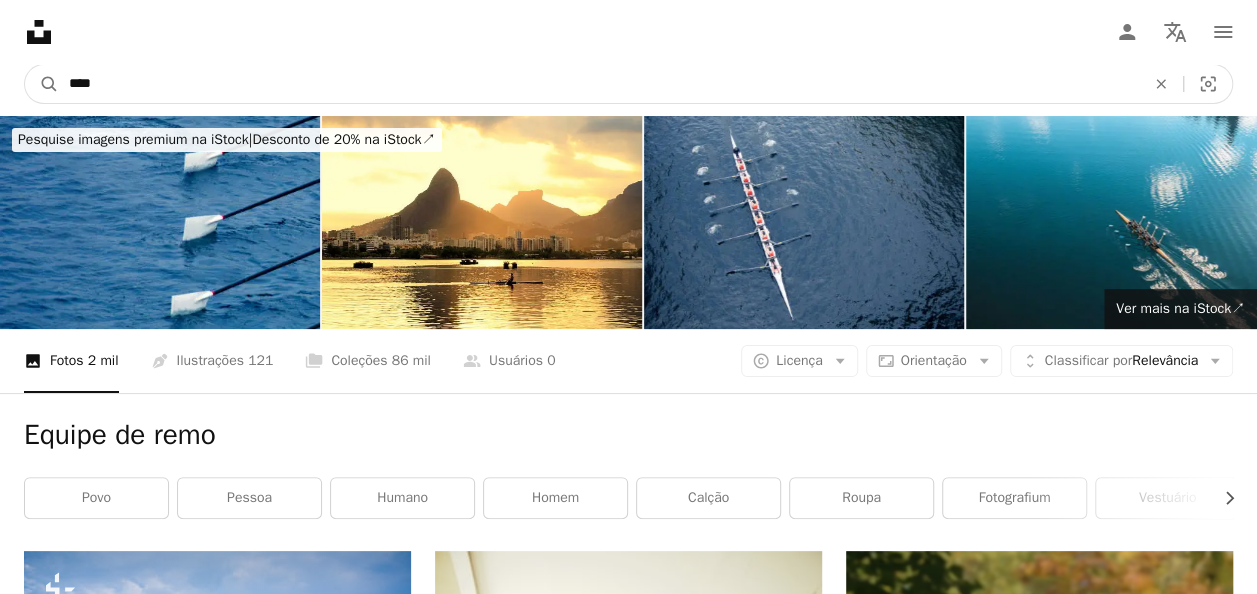 type on "*****" 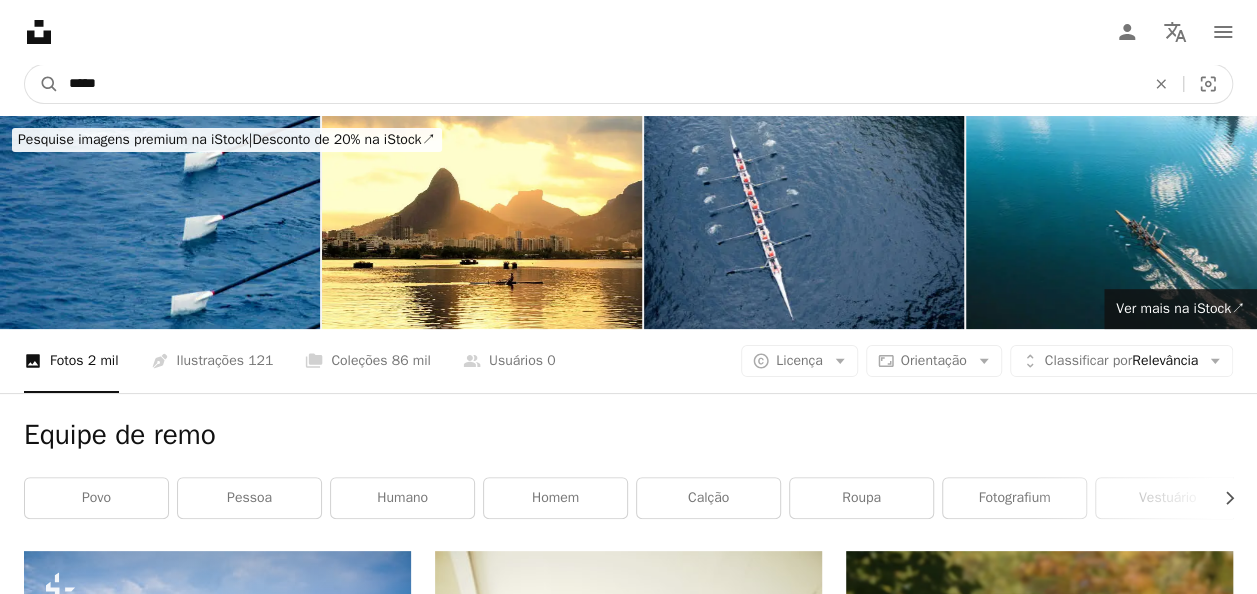 click on "A magnifying glass" at bounding box center [42, 84] 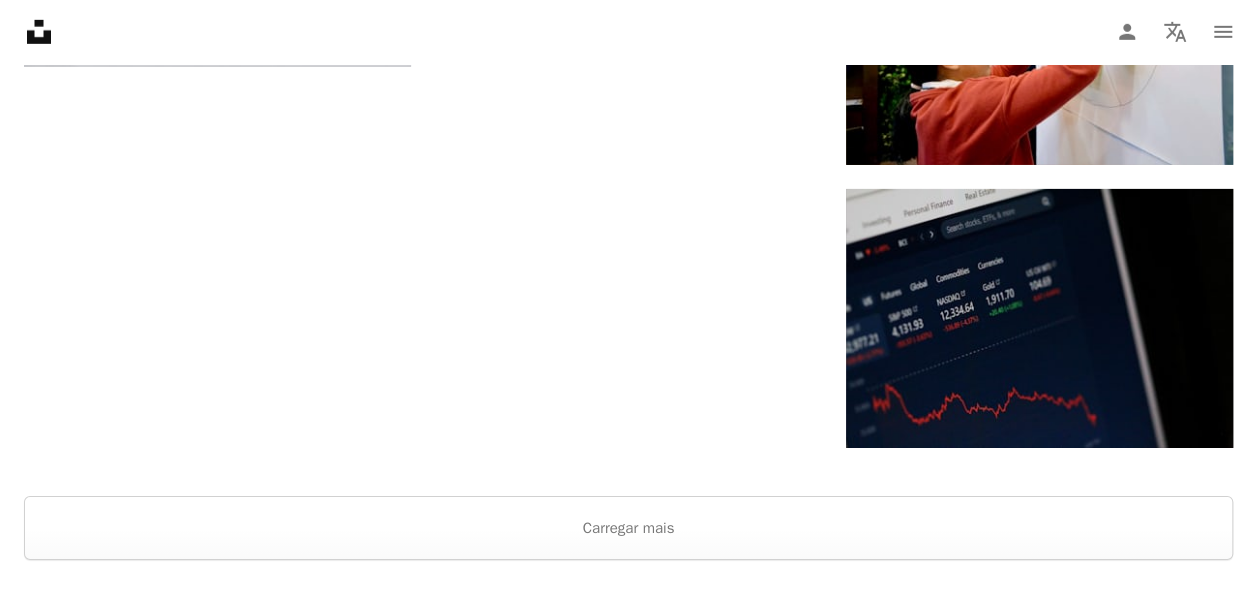 scroll, scrollTop: 3200, scrollLeft: 0, axis: vertical 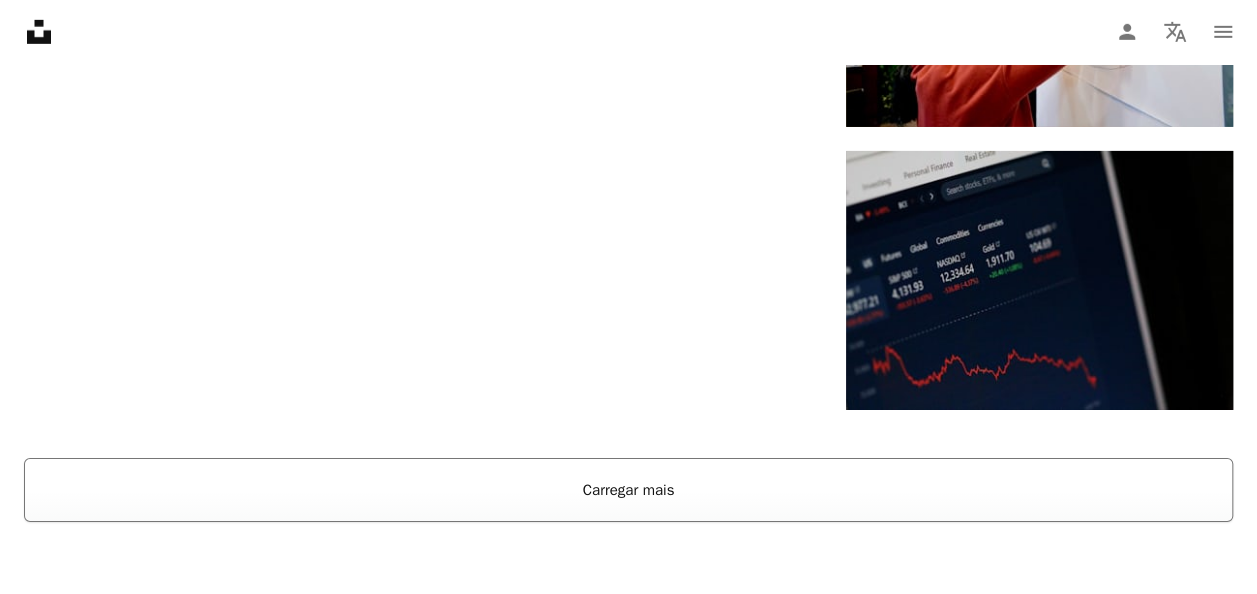 click on "Carregar mais" at bounding box center (628, 490) 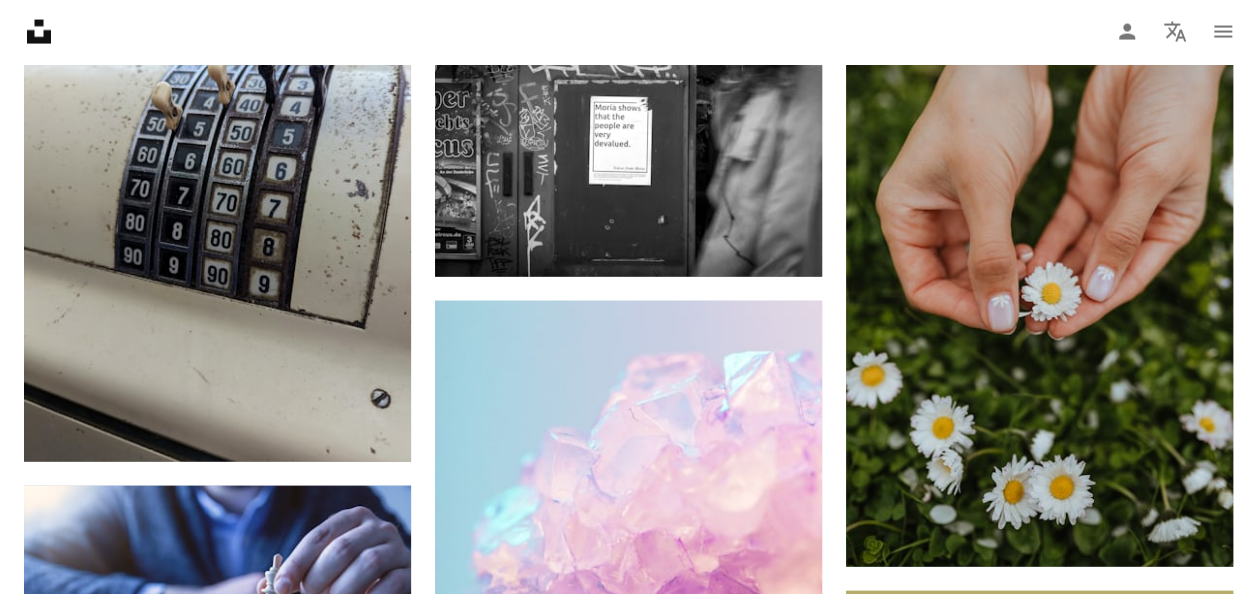 scroll, scrollTop: 5900, scrollLeft: 0, axis: vertical 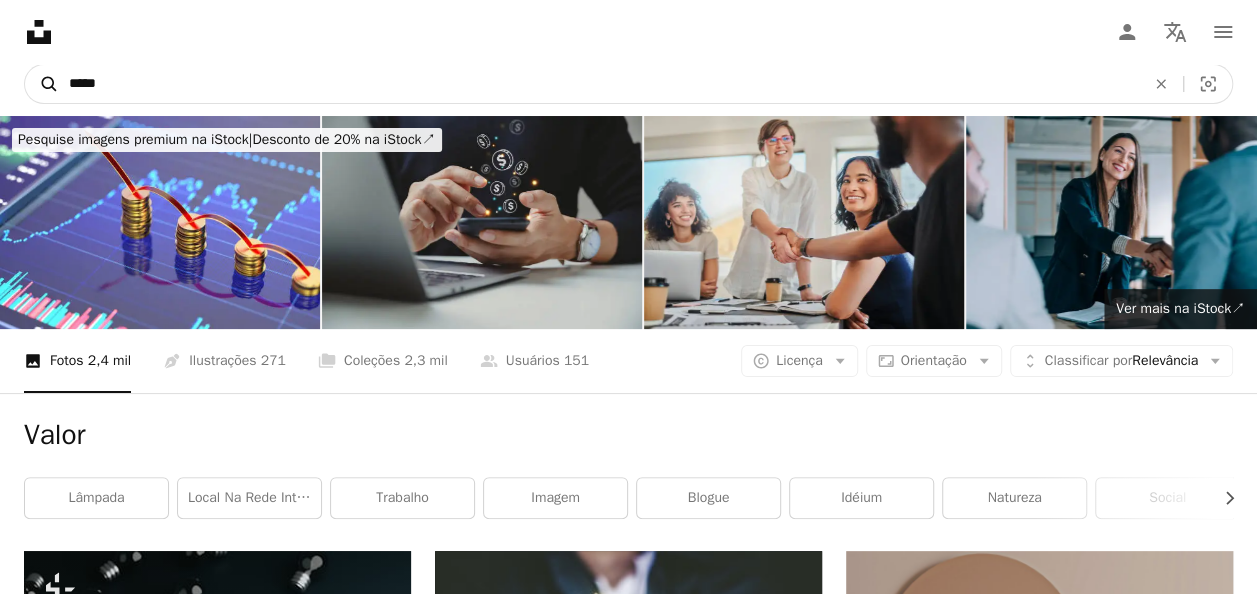 drag, startPoint x: 127, startPoint y: 82, endPoint x: 36, endPoint y: 91, distance: 91.44397 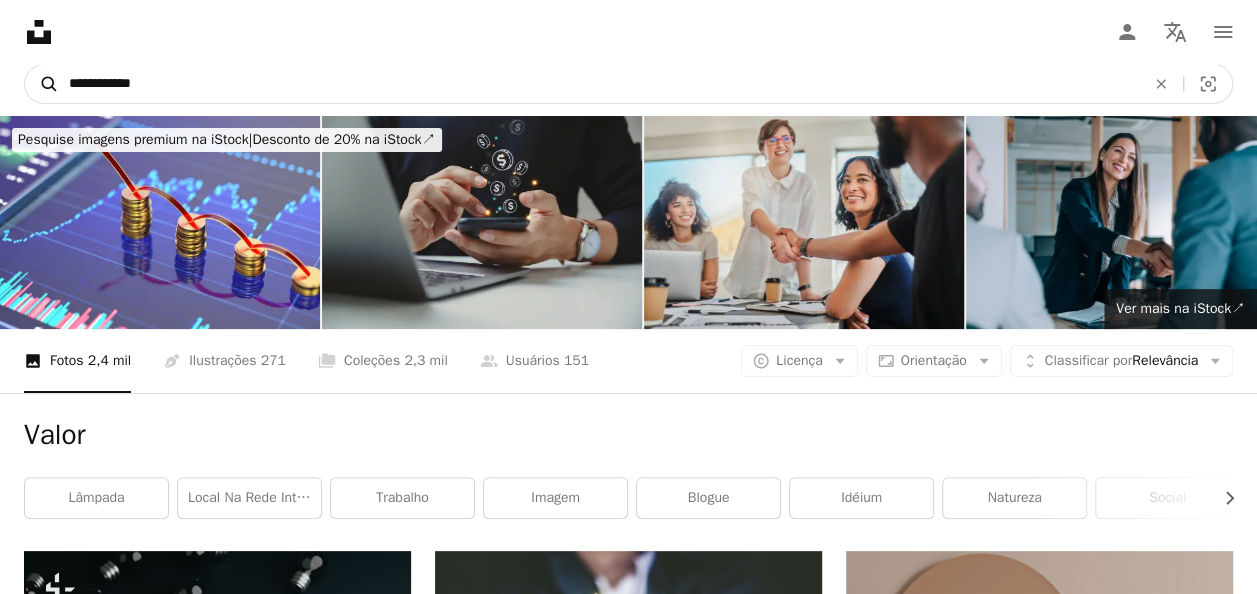 type on "**********" 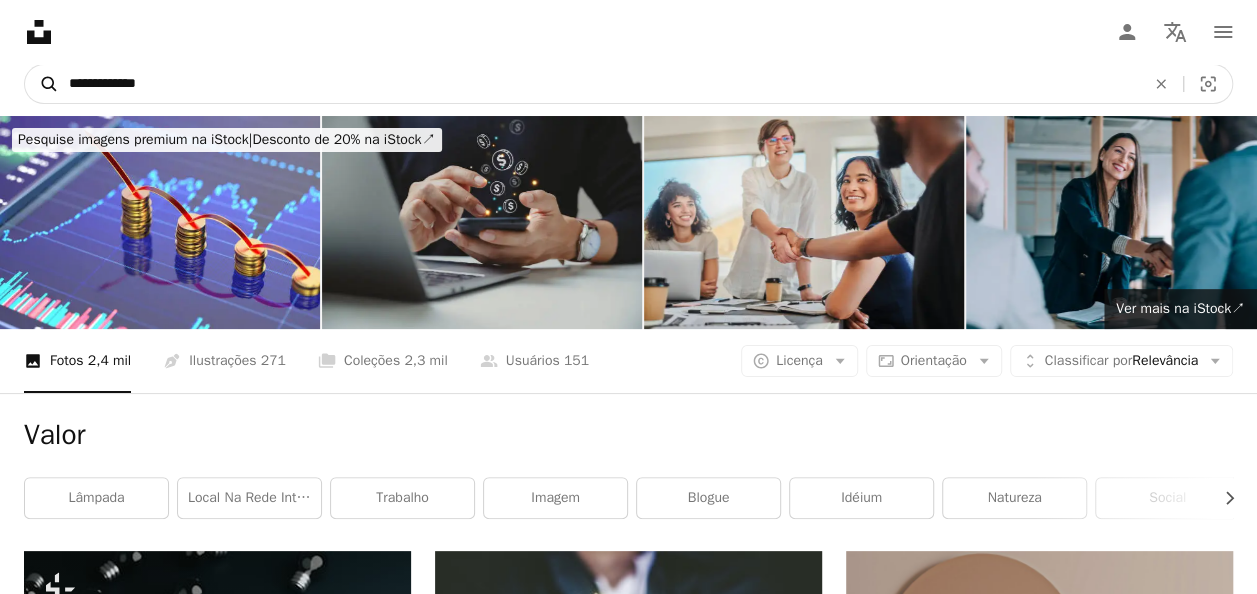 click on "A magnifying glass" at bounding box center [42, 84] 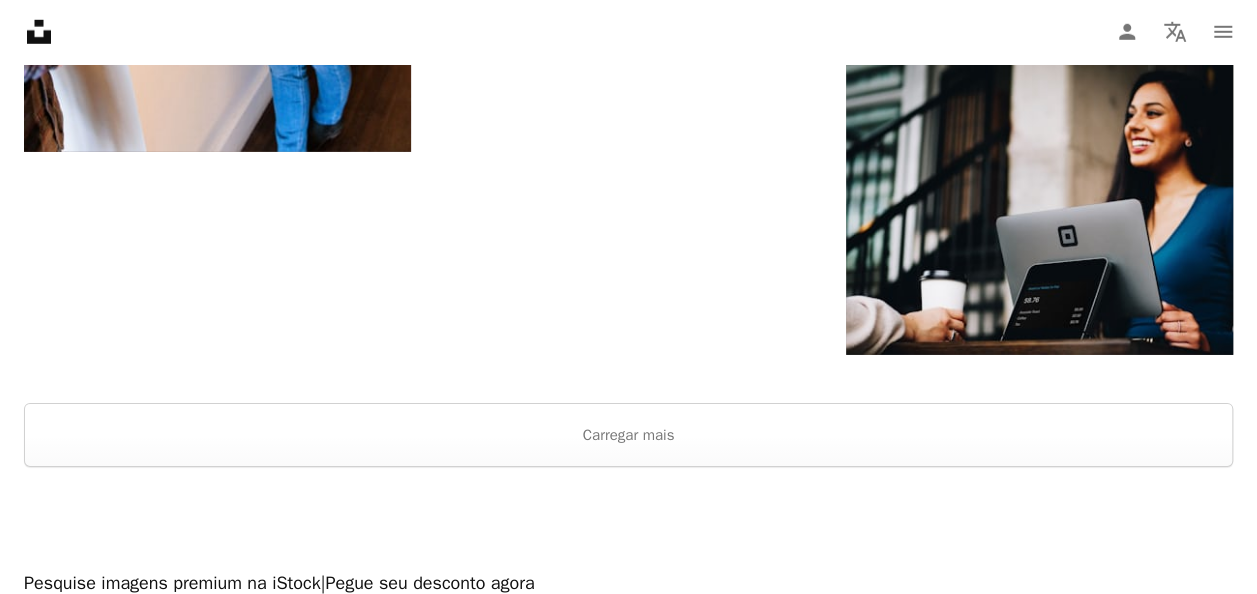 scroll, scrollTop: 3100, scrollLeft: 0, axis: vertical 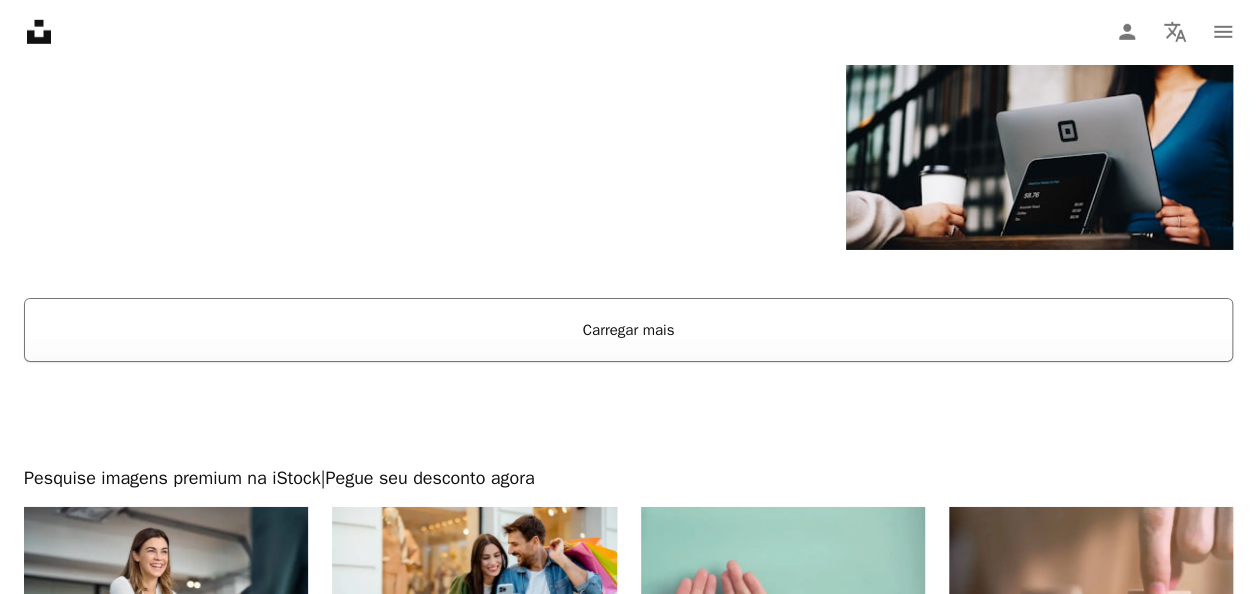 click on "Carregar mais" at bounding box center [628, 330] 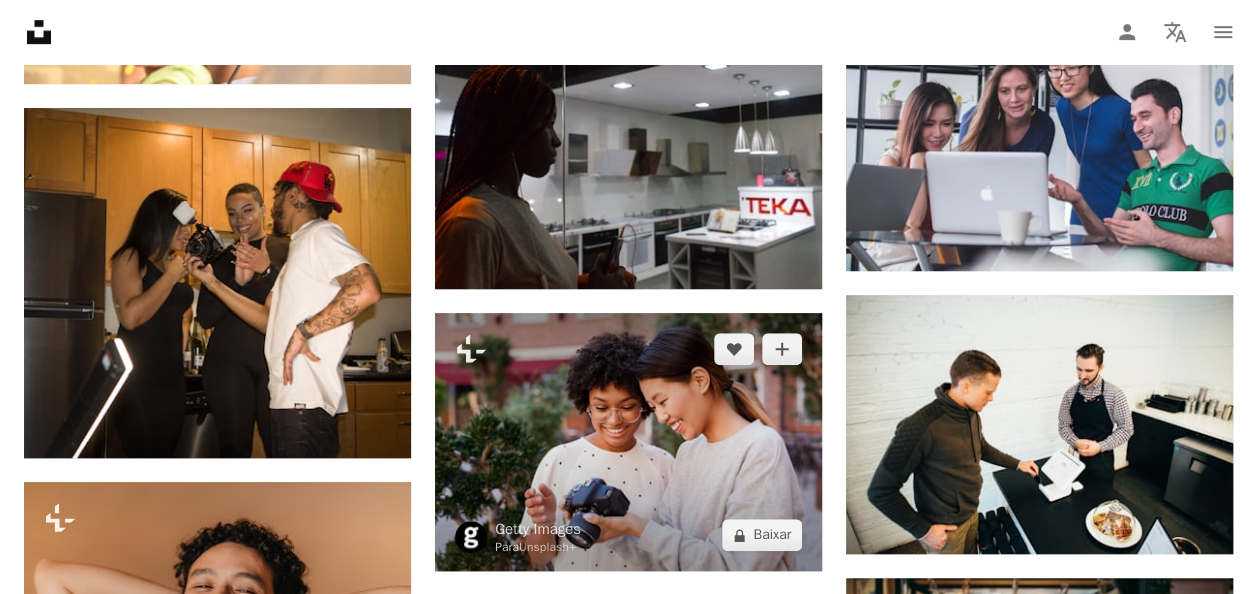 scroll, scrollTop: 8400, scrollLeft: 0, axis: vertical 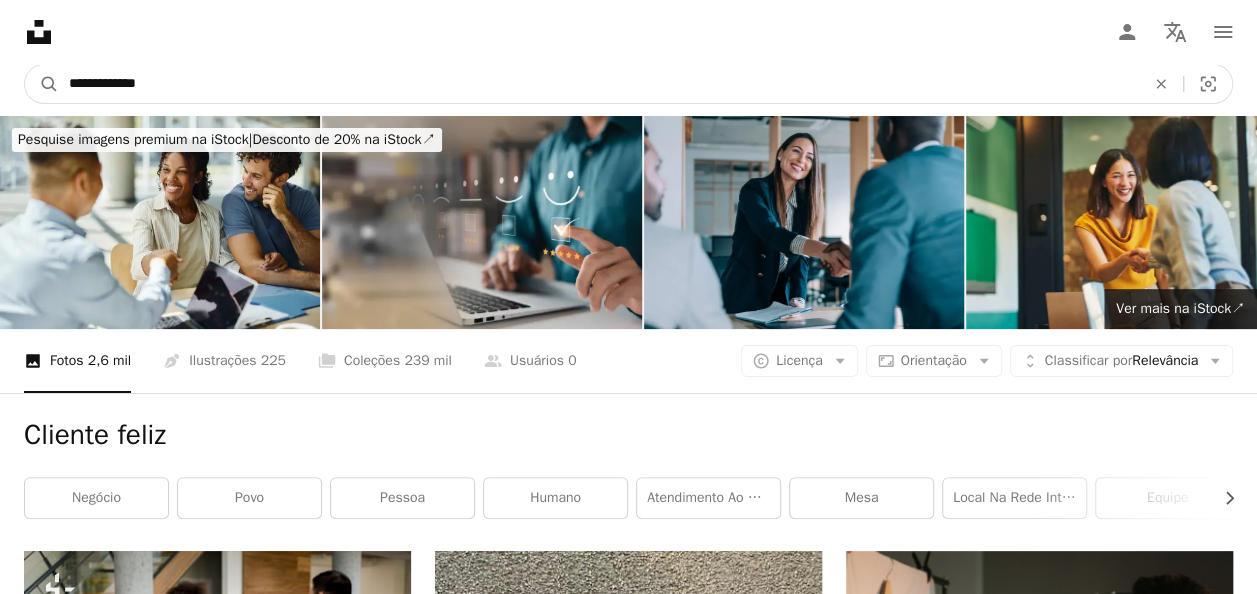 drag, startPoint x: 146, startPoint y: 89, endPoint x: -4, endPoint y: 102, distance: 150.56229 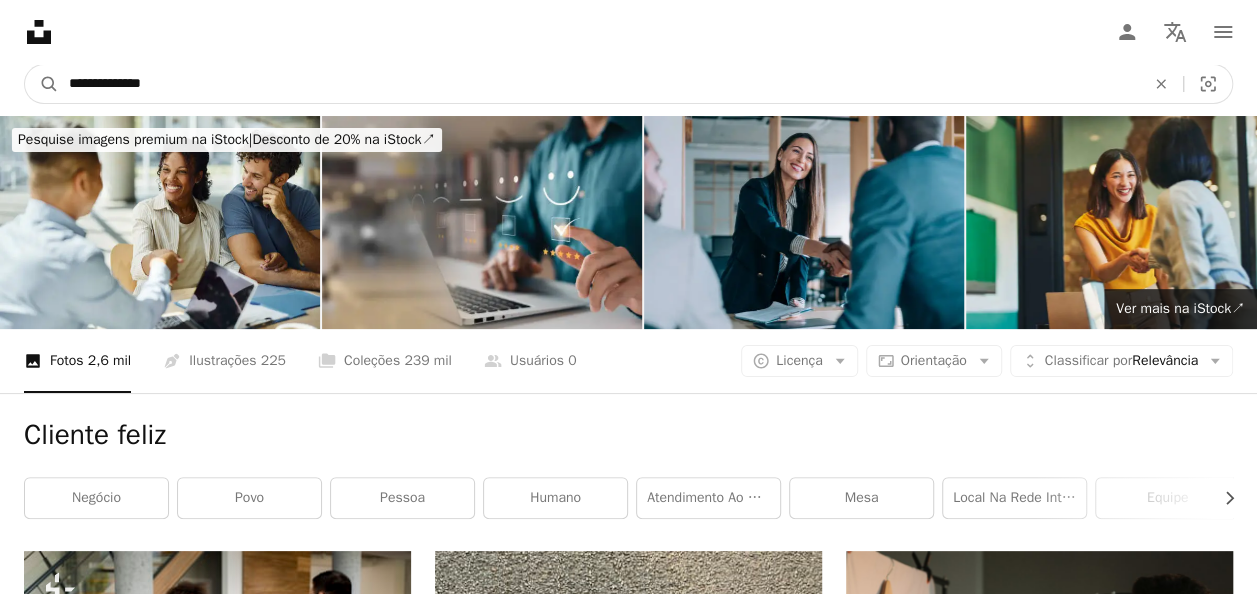 type on "**********" 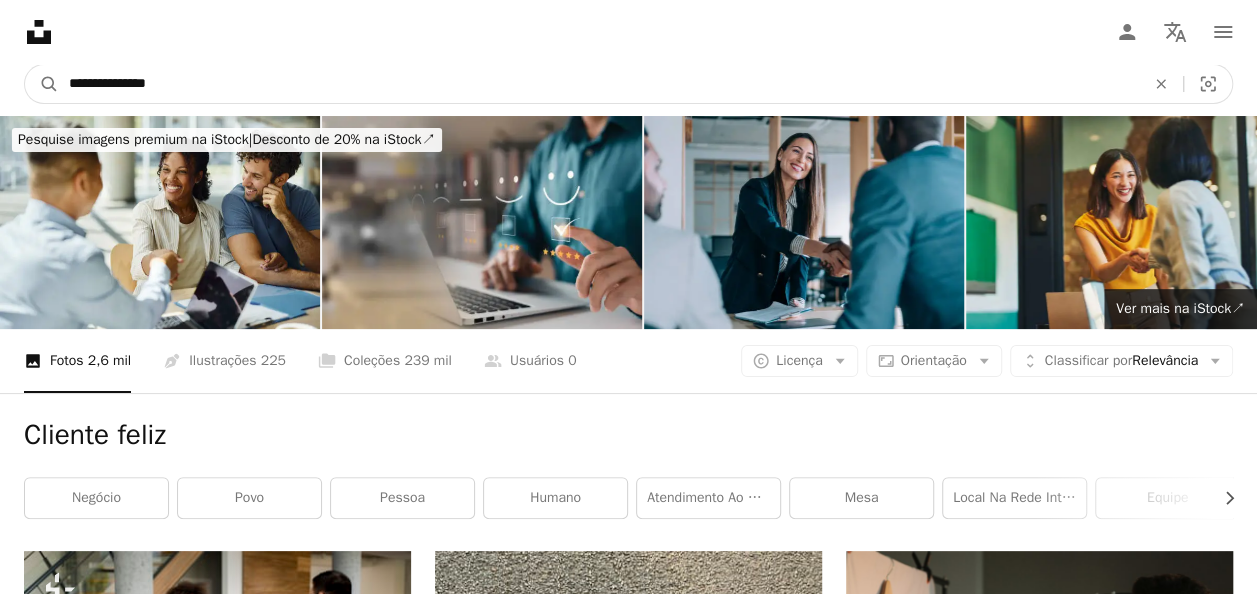 click on "A magnifying glass" at bounding box center [42, 84] 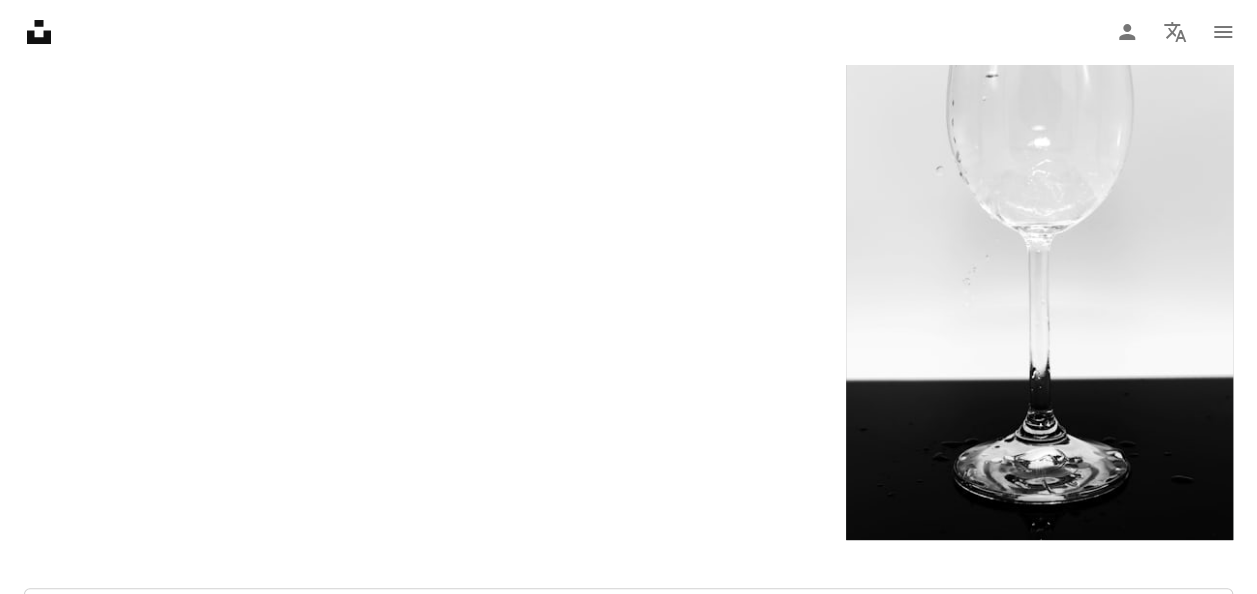 scroll, scrollTop: 4100, scrollLeft: 0, axis: vertical 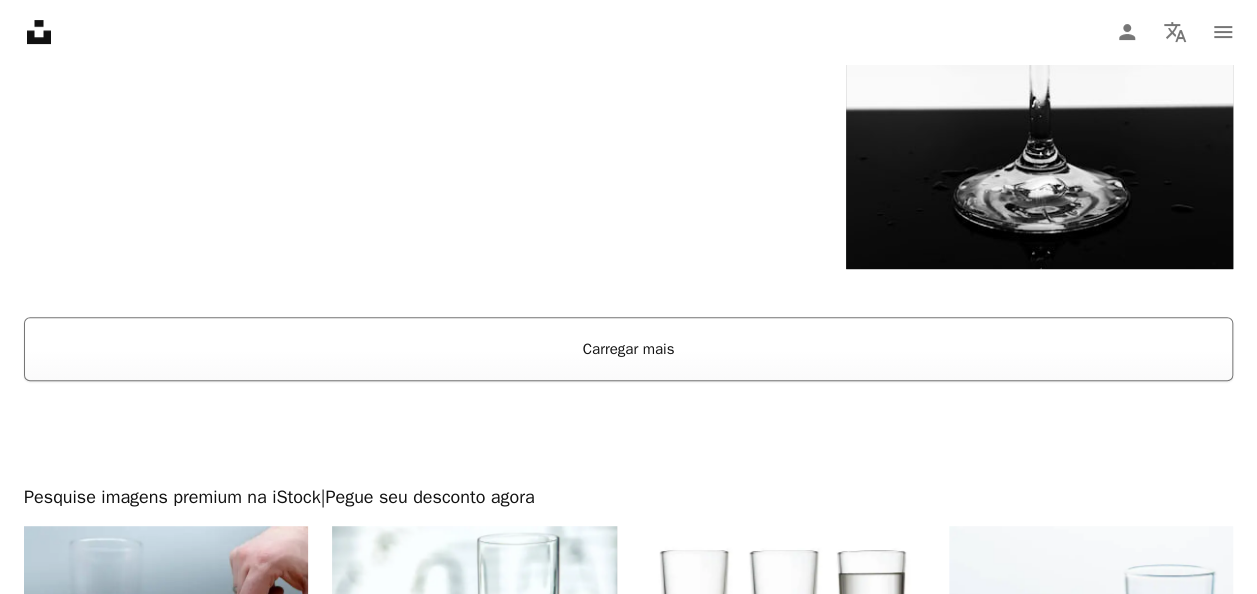 click on "Carregar mais" at bounding box center (628, 349) 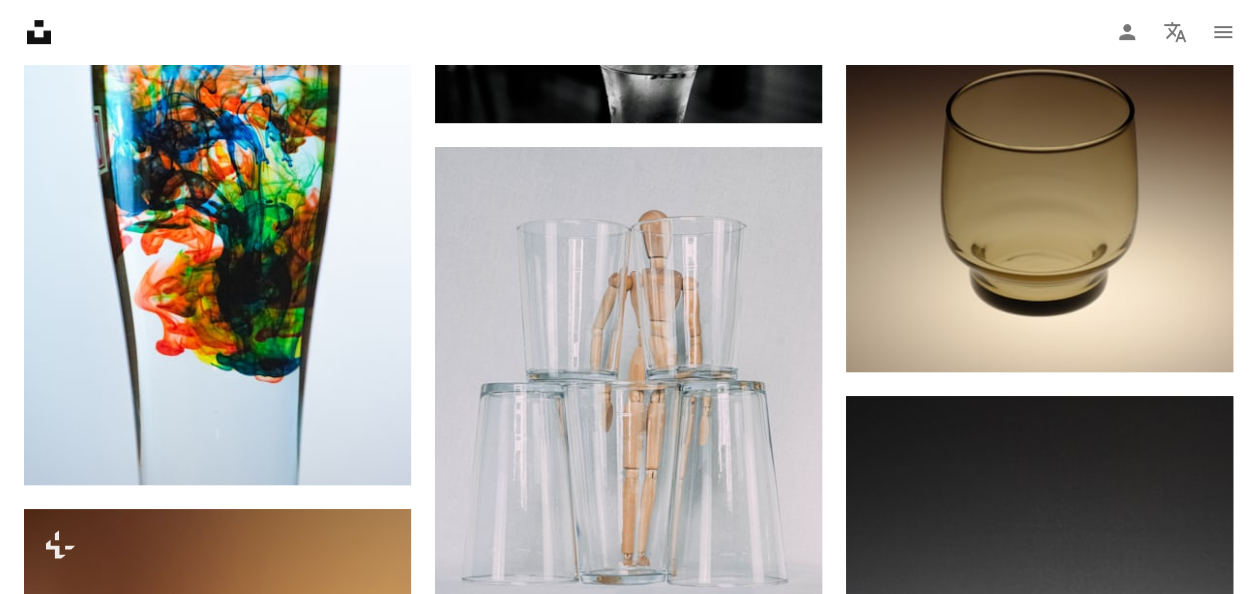 scroll, scrollTop: 12400, scrollLeft: 0, axis: vertical 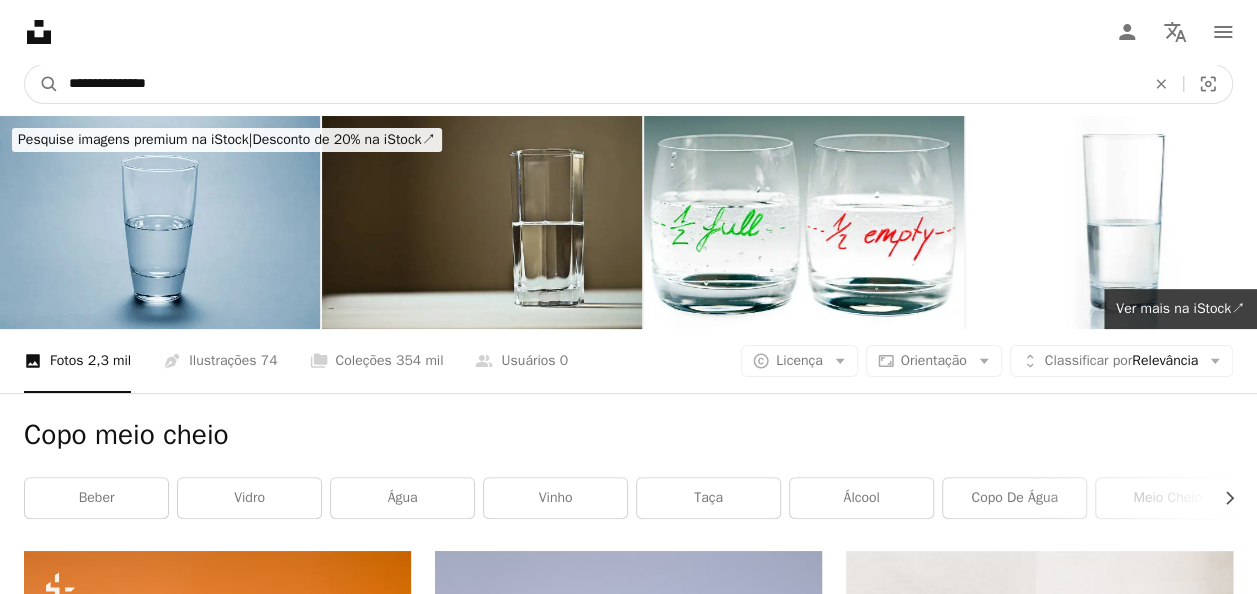 drag, startPoint x: 193, startPoint y: 86, endPoint x: -4, endPoint y: 90, distance: 197.0406 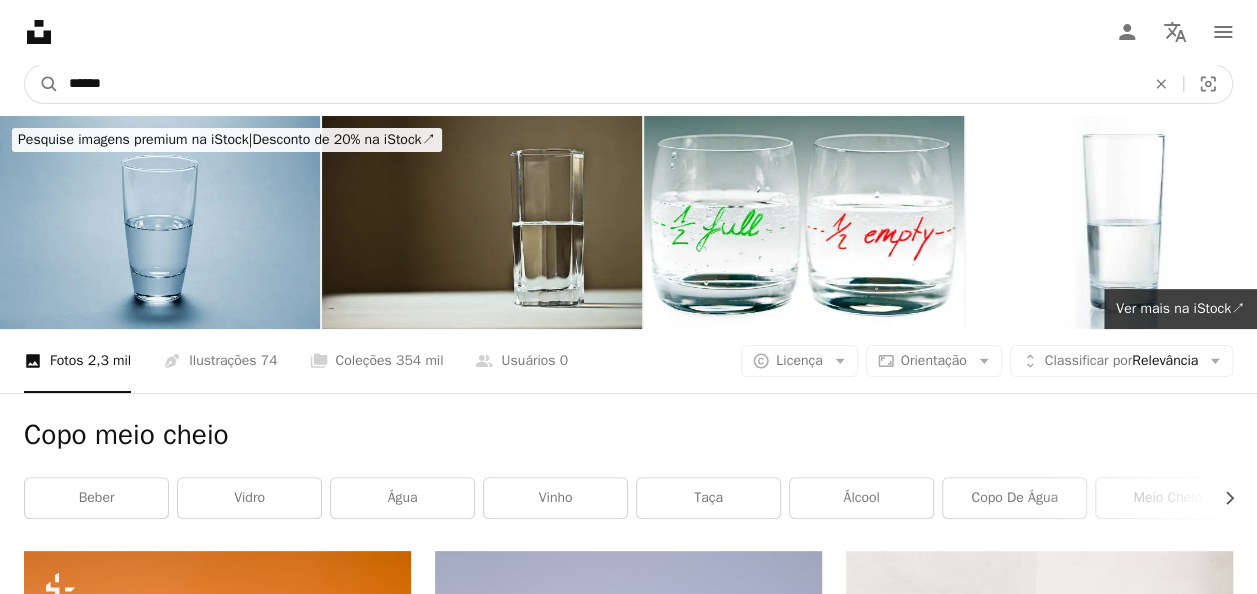 type on "*******" 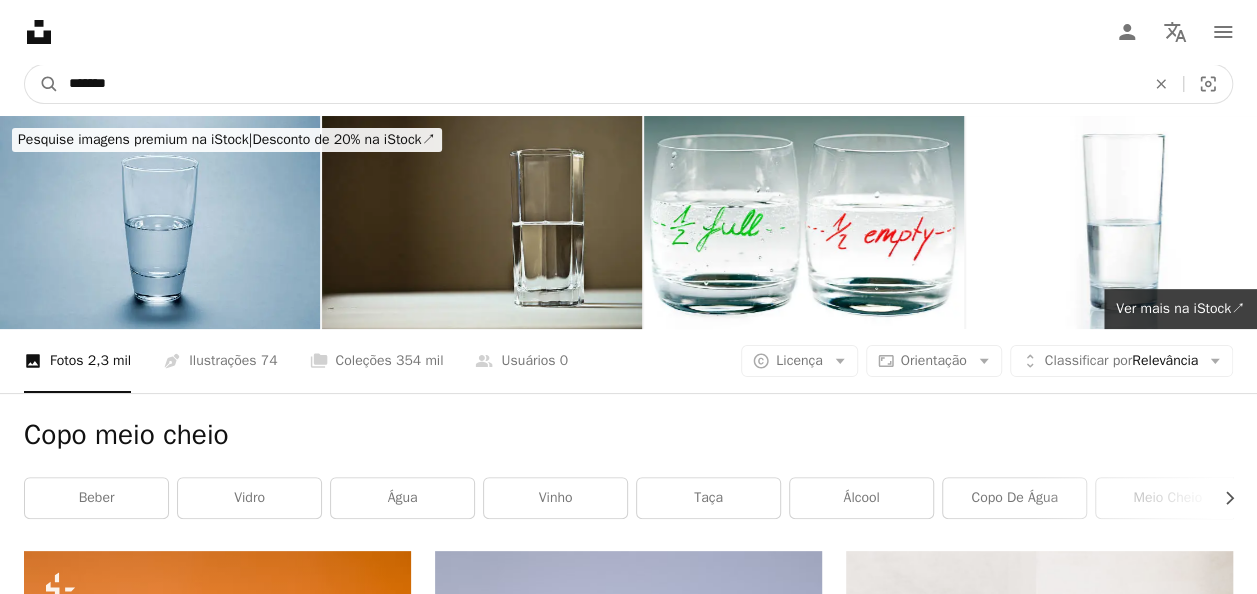 click on "A magnifying glass" at bounding box center (42, 84) 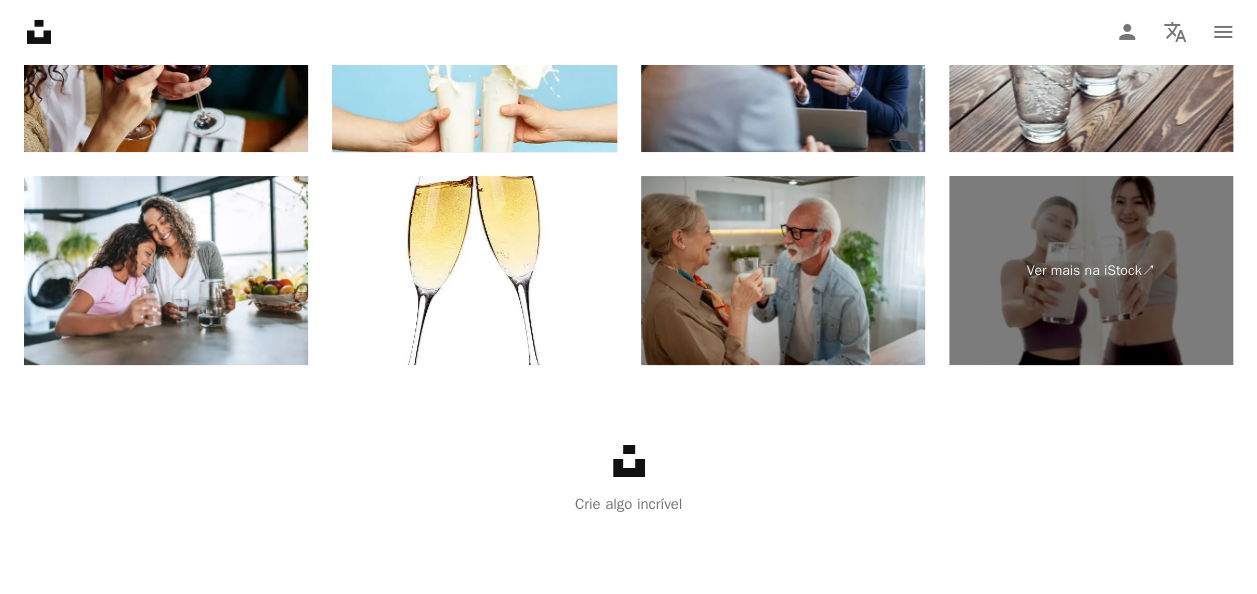 scroll, scrollTop: 3196, scrollLeft: 0, axis: vertical 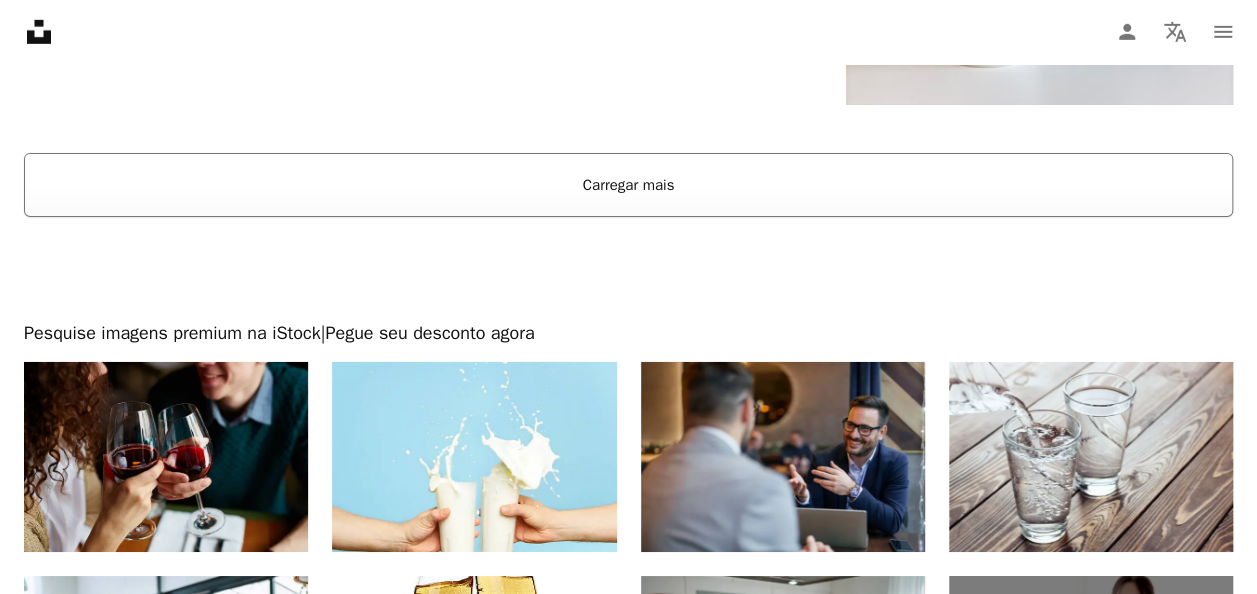 click on "Carregar mais" at bounding box center [628, 185] 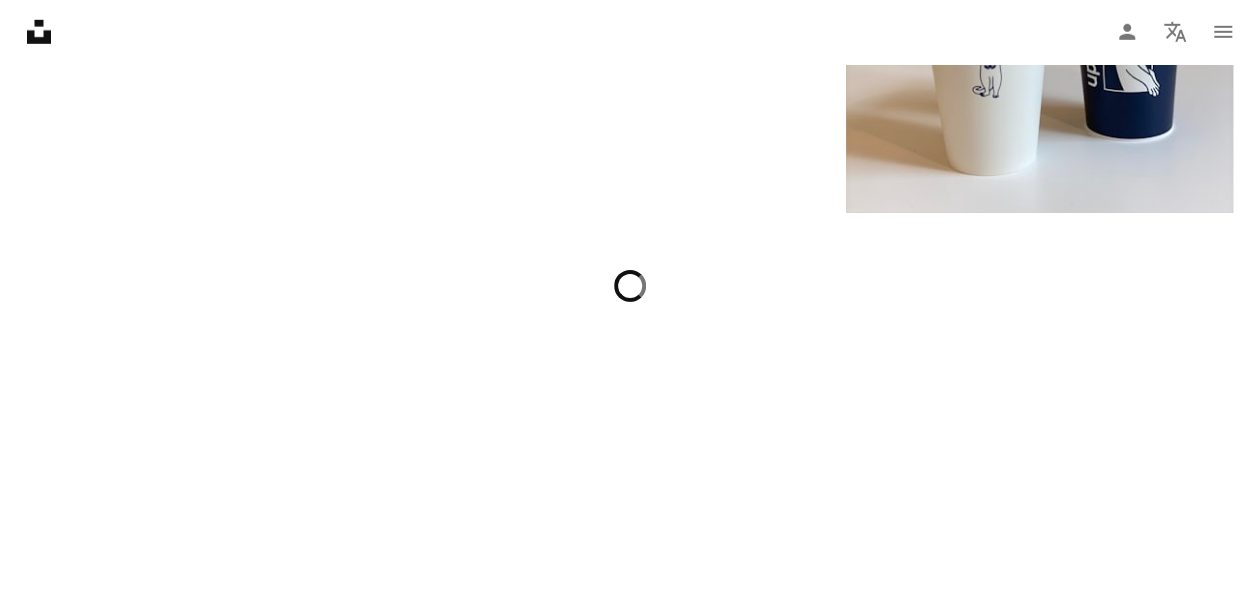 scroll, scrollTop: 2996, scrollLeft: 0, axis: vertical 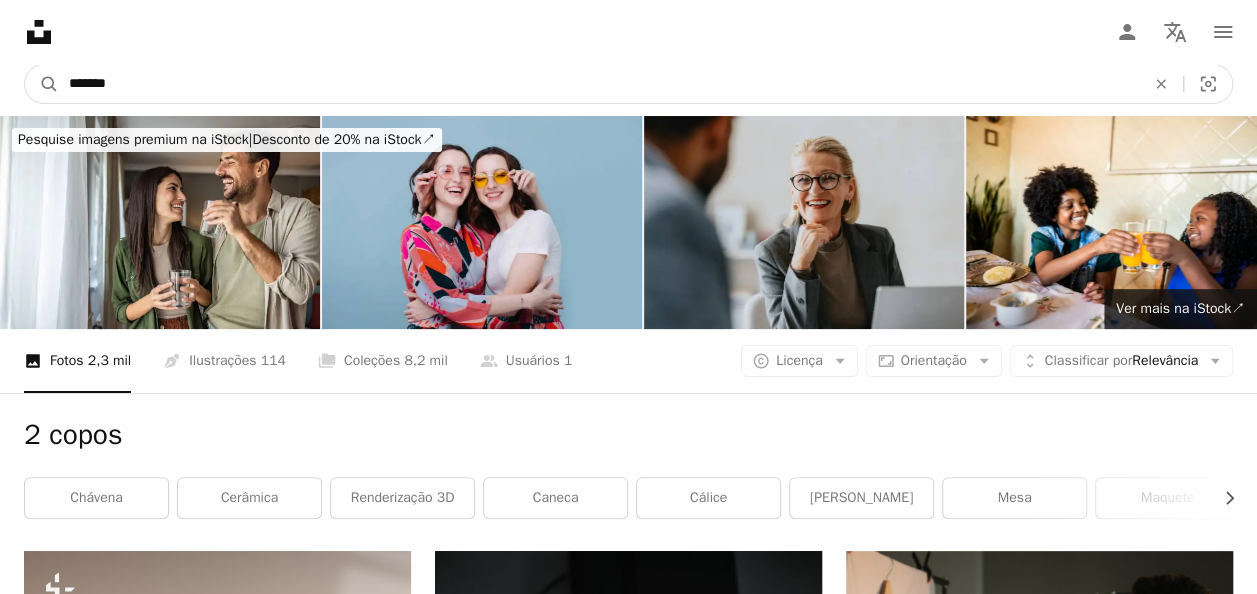 click on "*******" at bounding box center (599, 84) 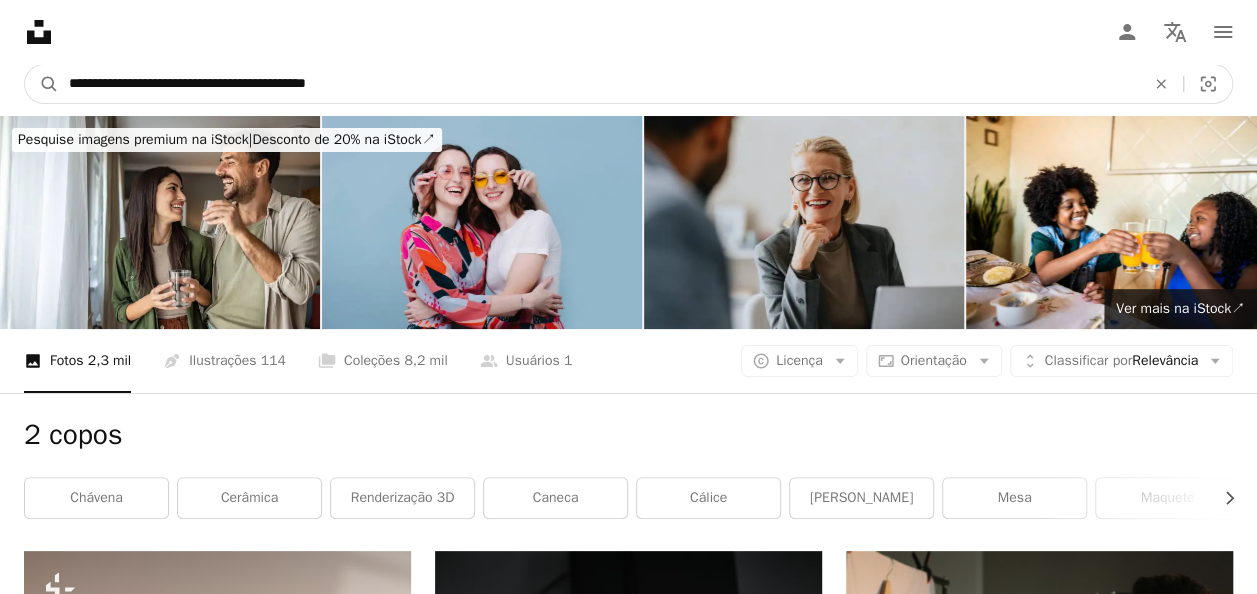 type on "**********" 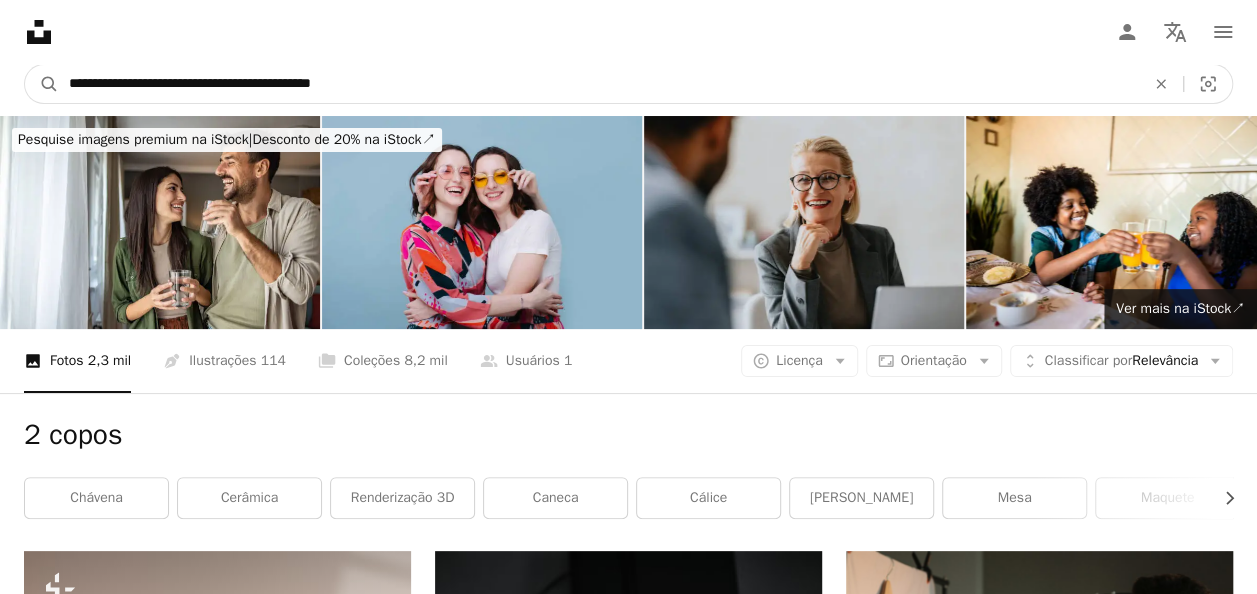 click on "A magnifying glass" at bounding box center (42, 84) 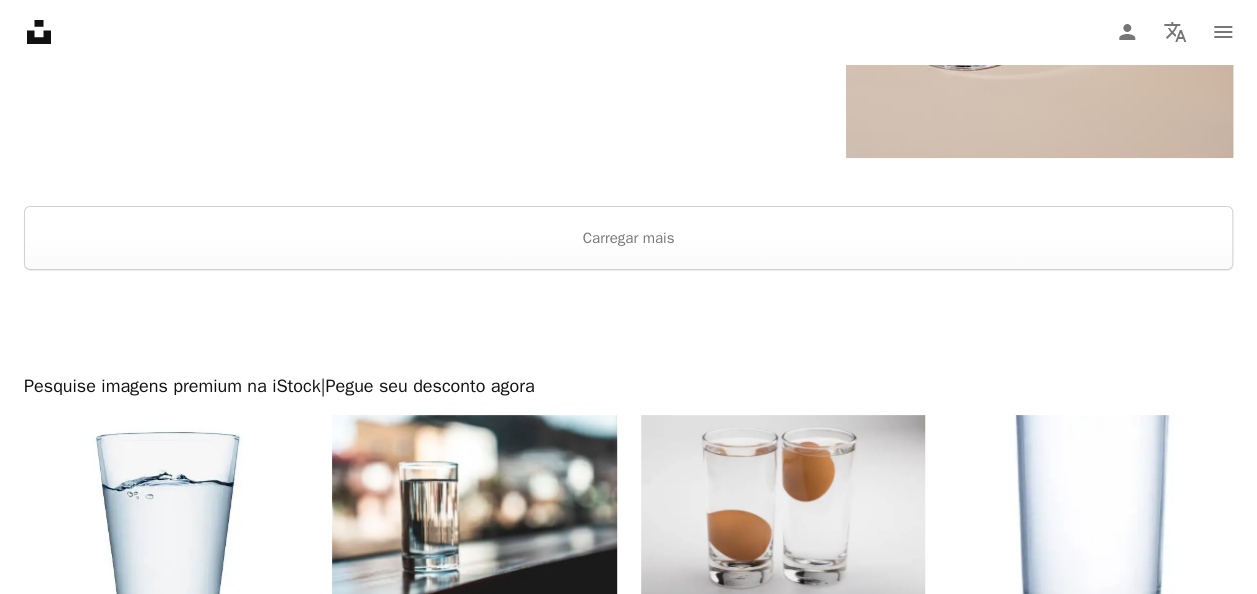 scroll, scrollTop: 3700, scrollLeft: 0, axis: vertical 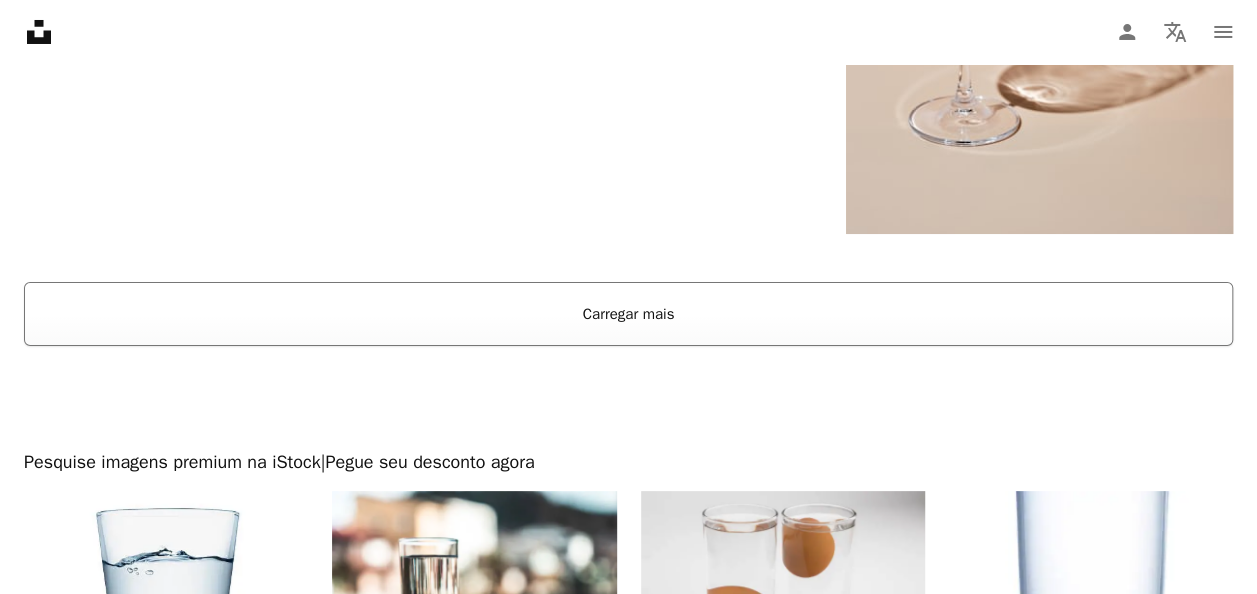 click on "Carregar mais" at bounding box center (628, 314) 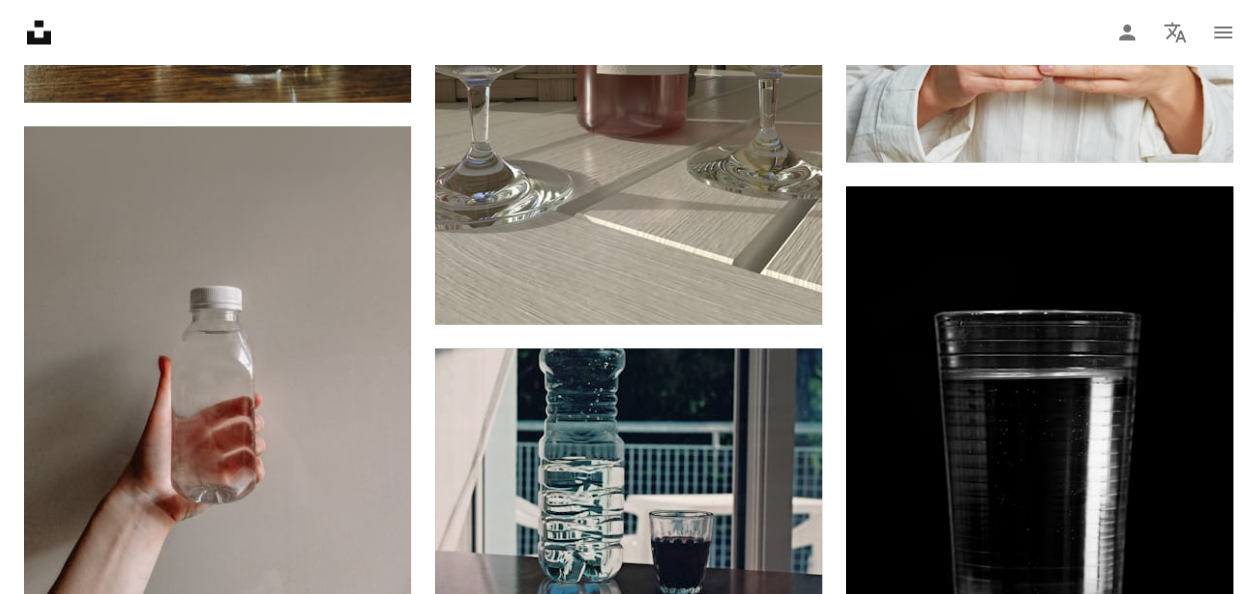 scroll, scrollTop: 9500, scrollLeft: 0, axis: vertical 